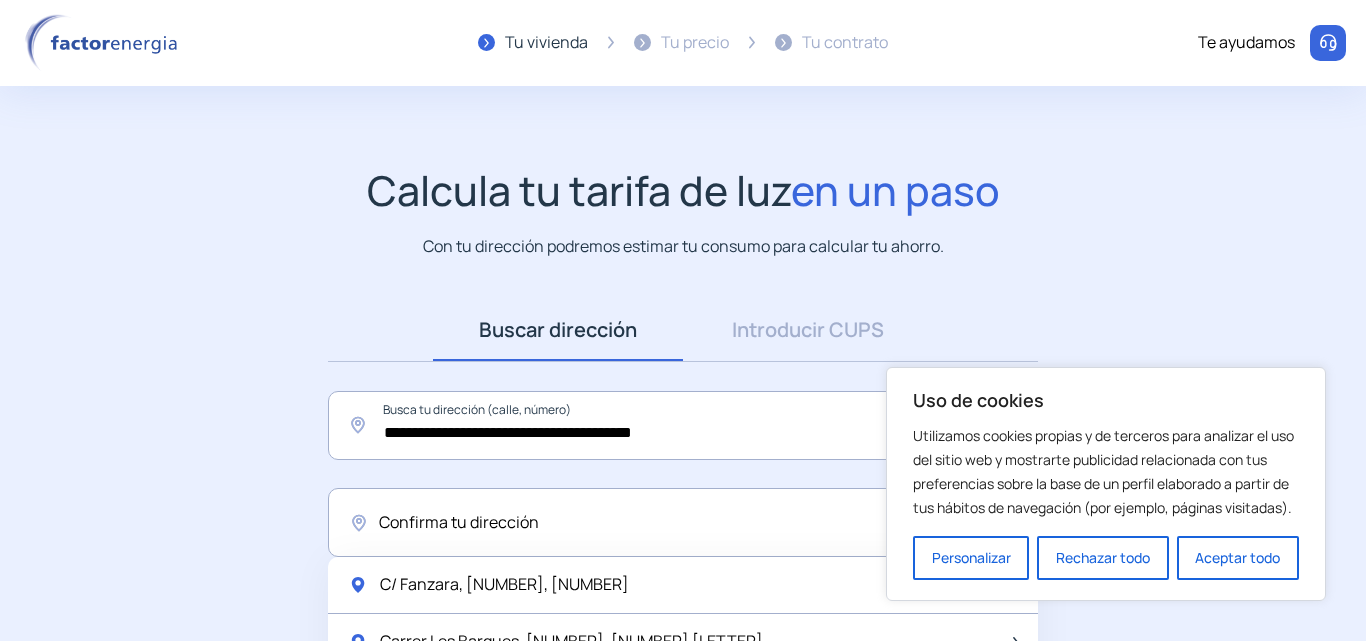 scroll, scrollTop: 184, scrollLeft: 0, axis: vertical 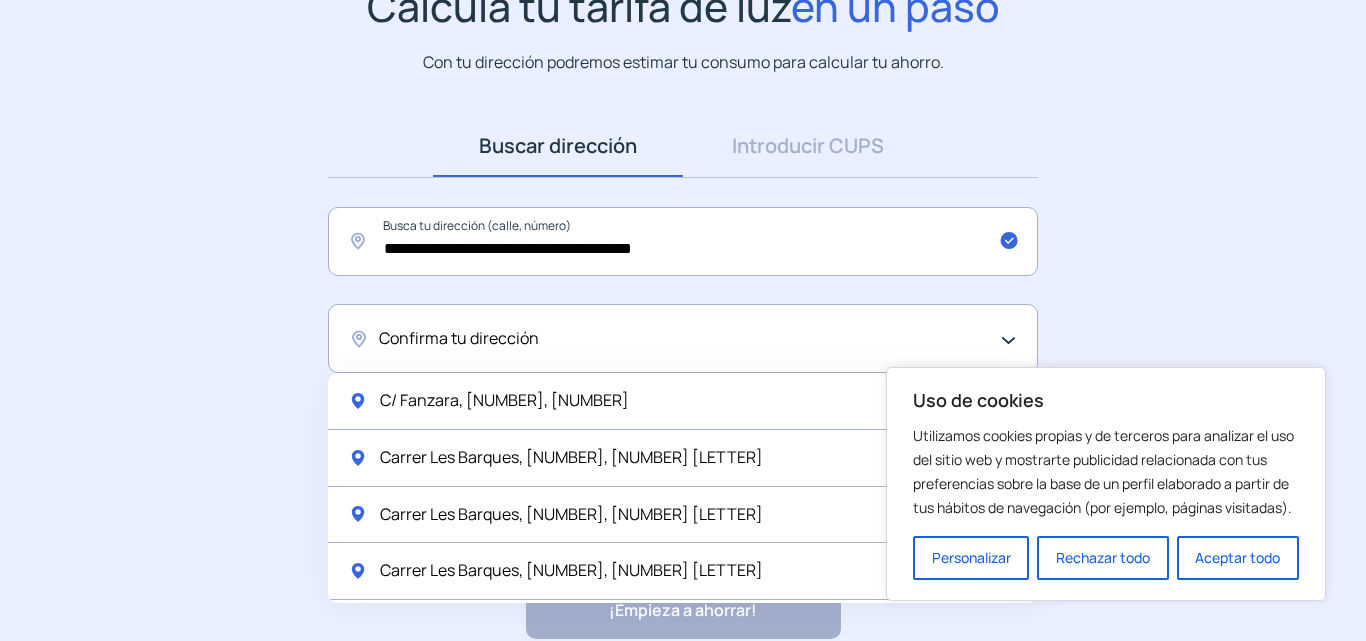 click on "C/ Fanzara, [NUMBER], [NUMBER]" 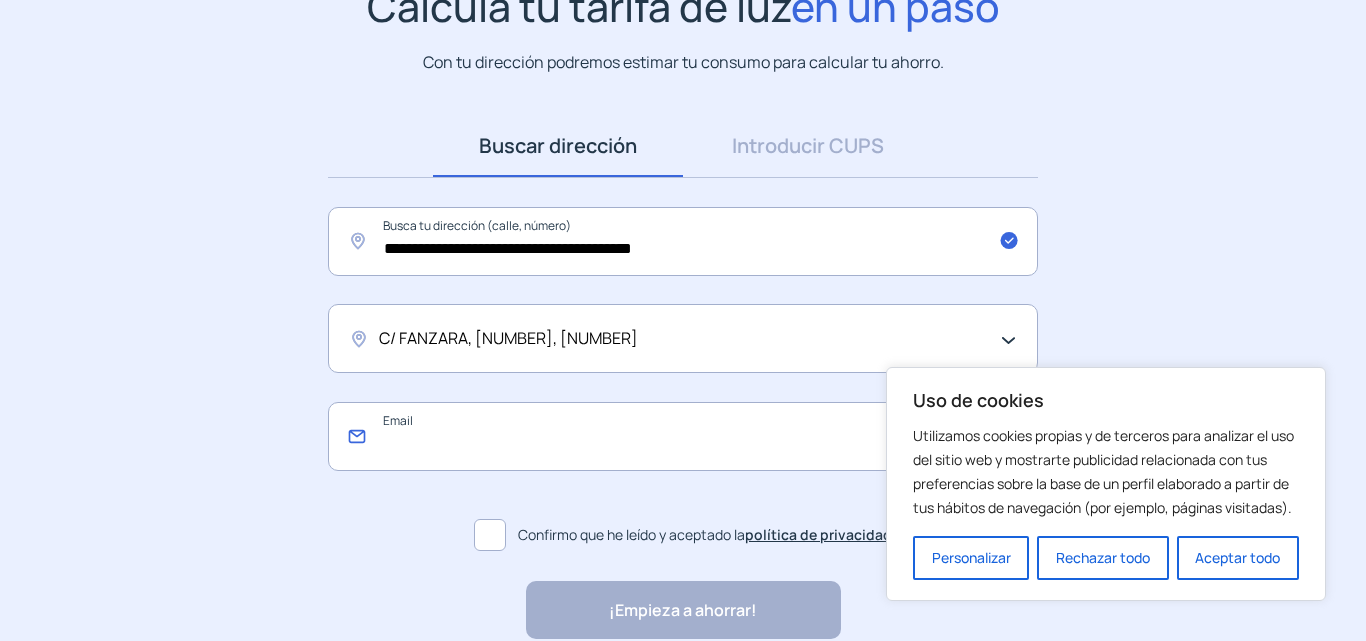 click 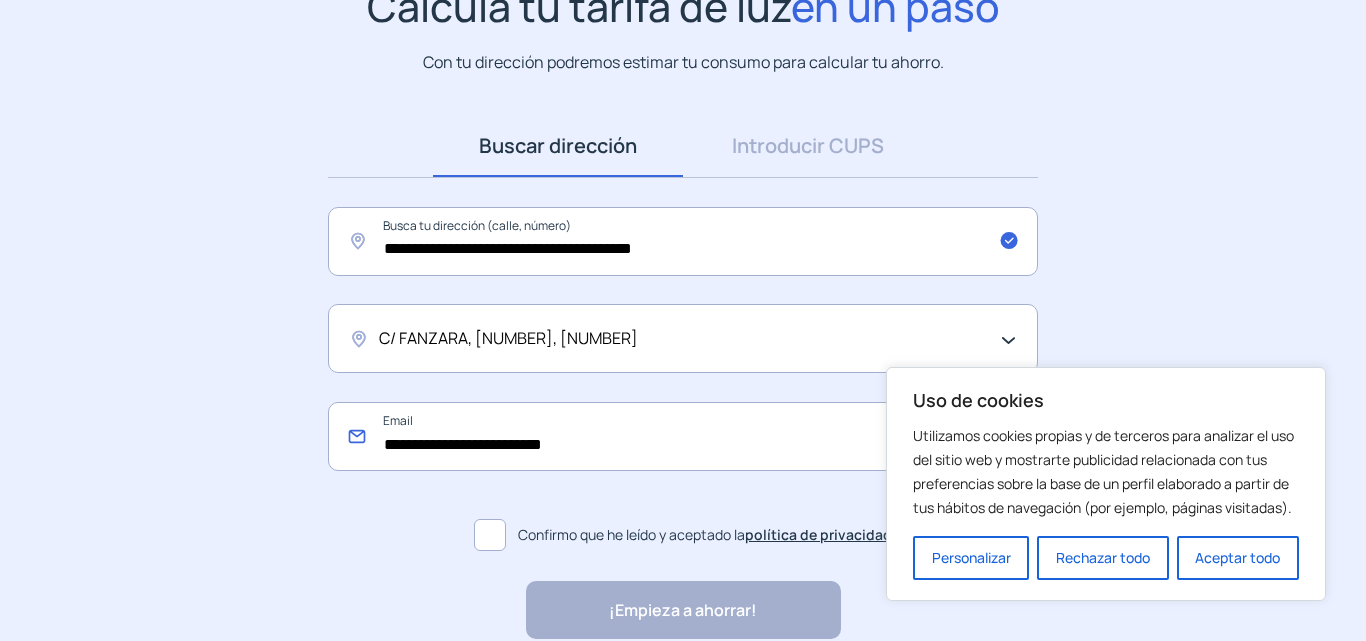type on "**********" 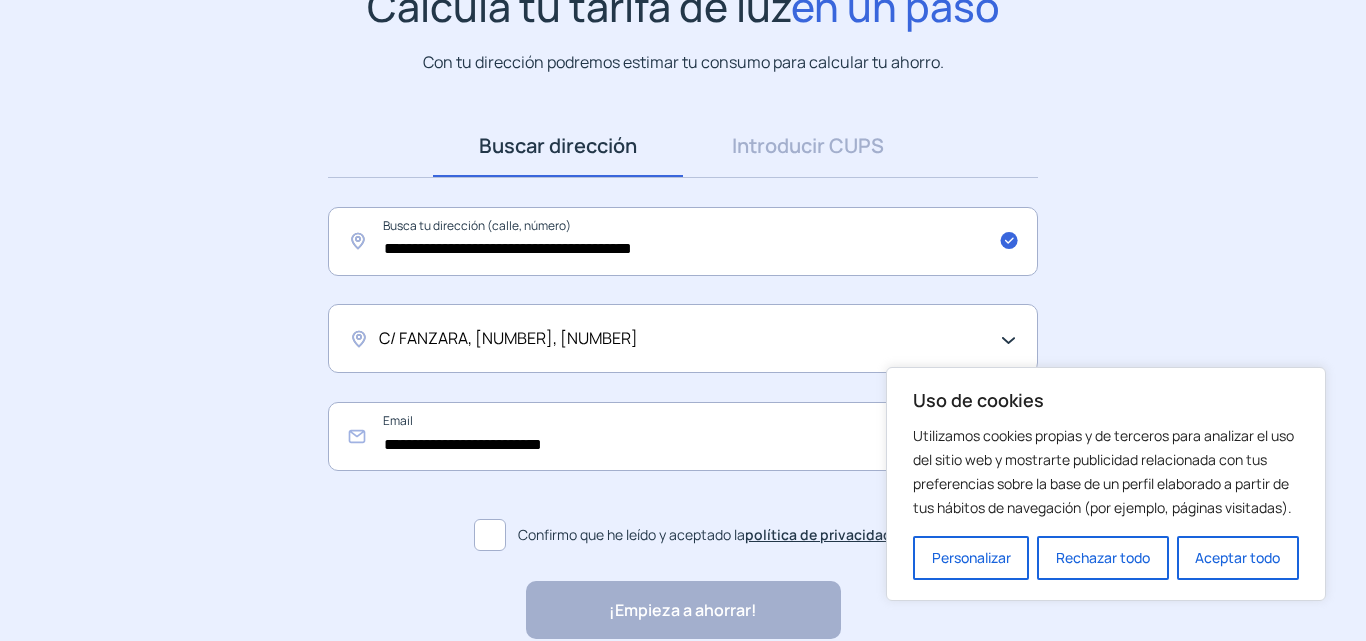 click 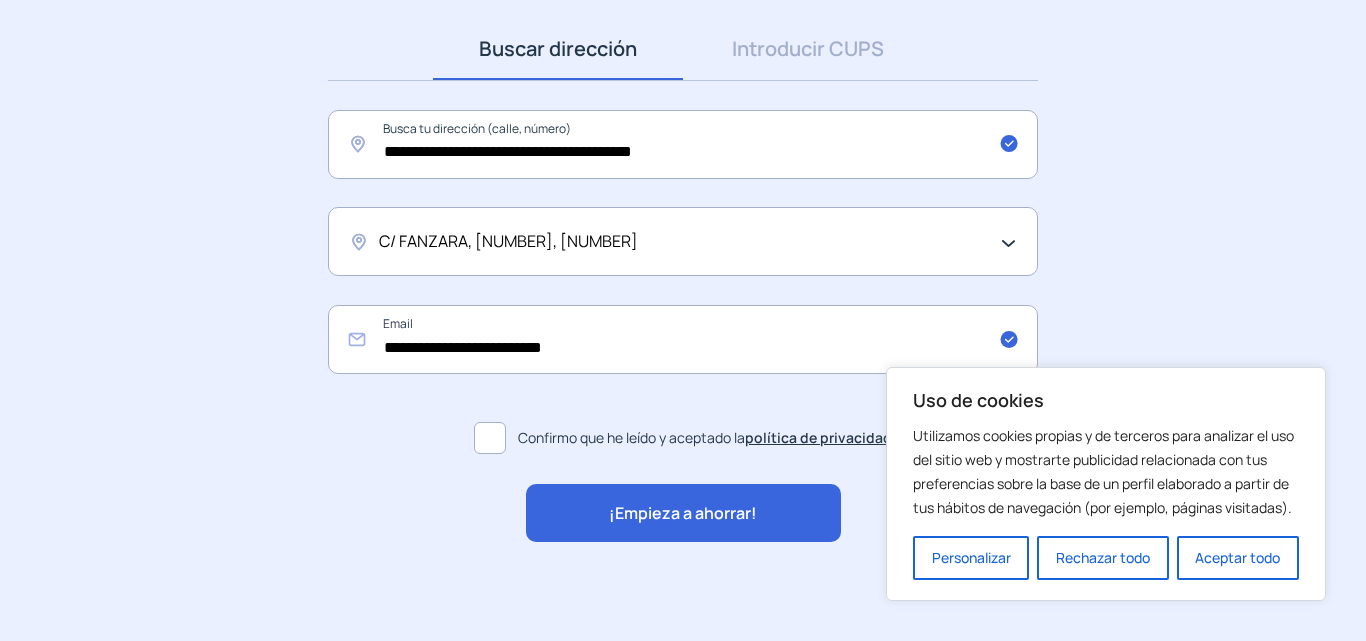scroll, scrollTop: 282, scrollLeft: 0, axis: vertical 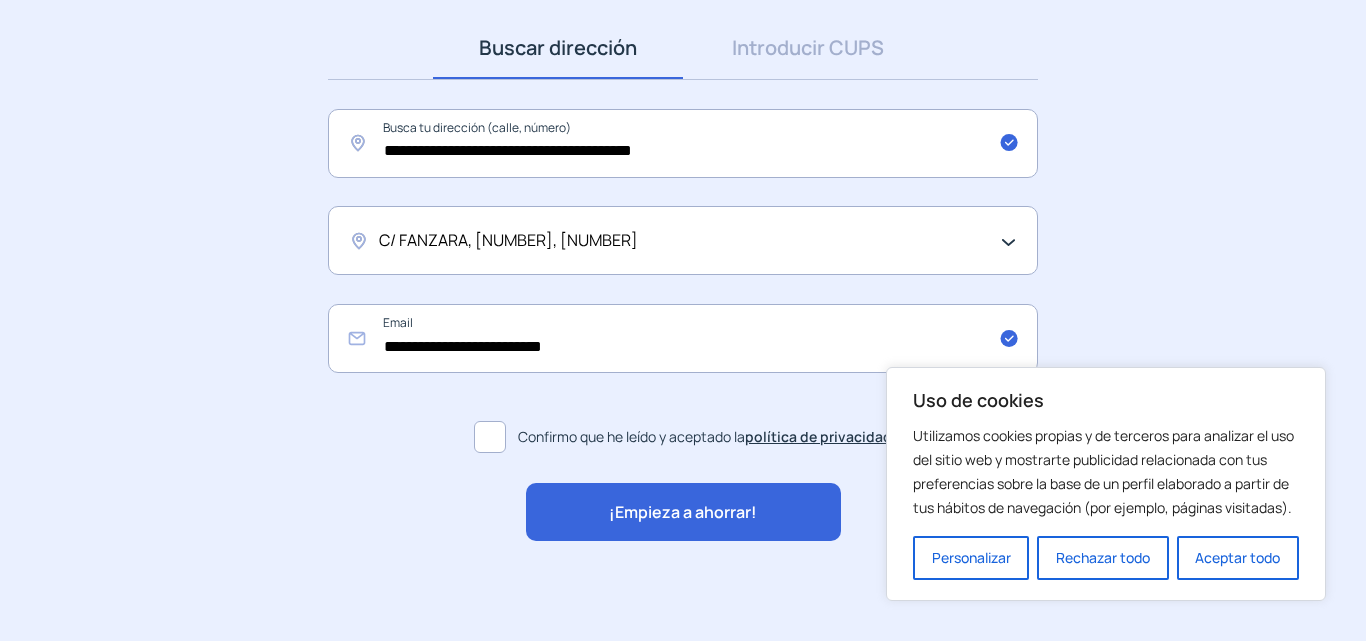 click on "¡Empieza a ahorrar!" 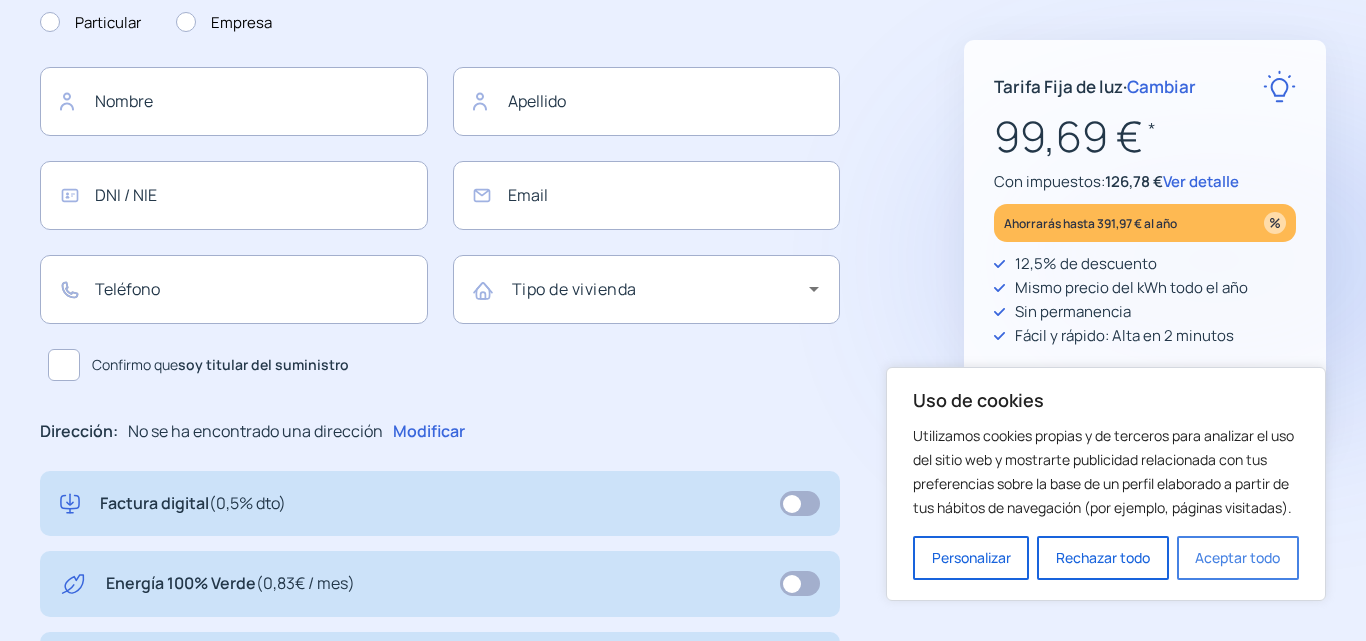 scroll, scrollTop: 0, scrollLeft: 0, axis: both 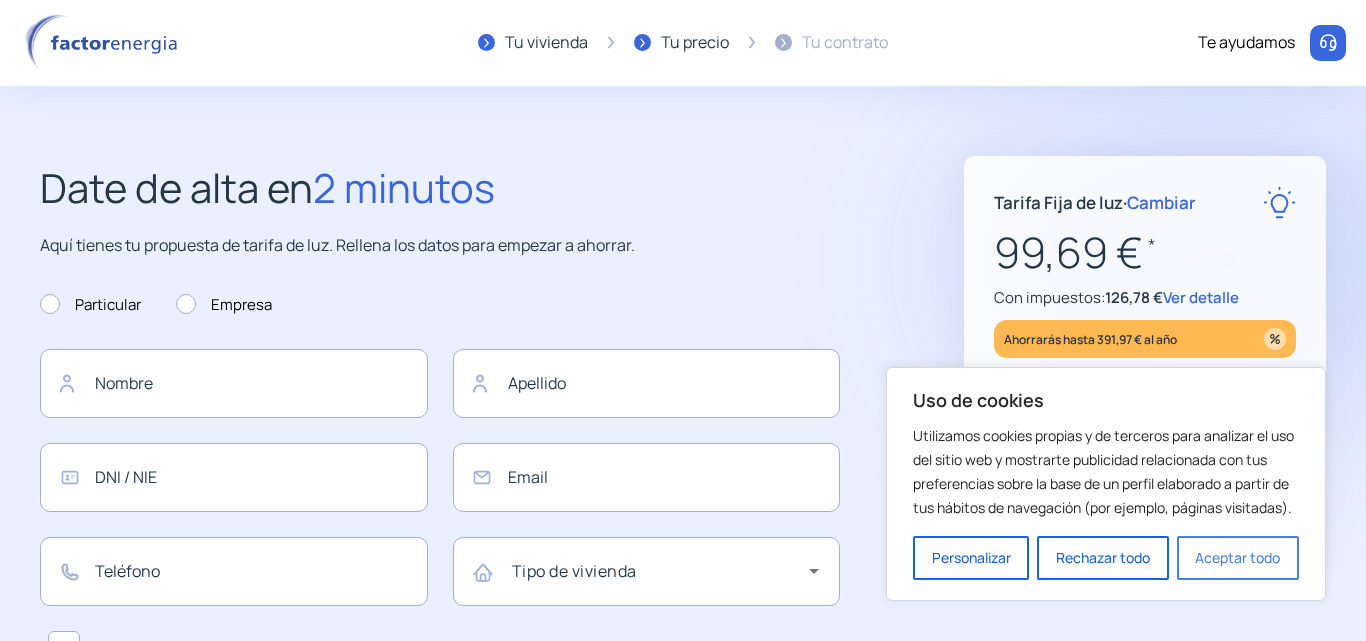 type on "**********" 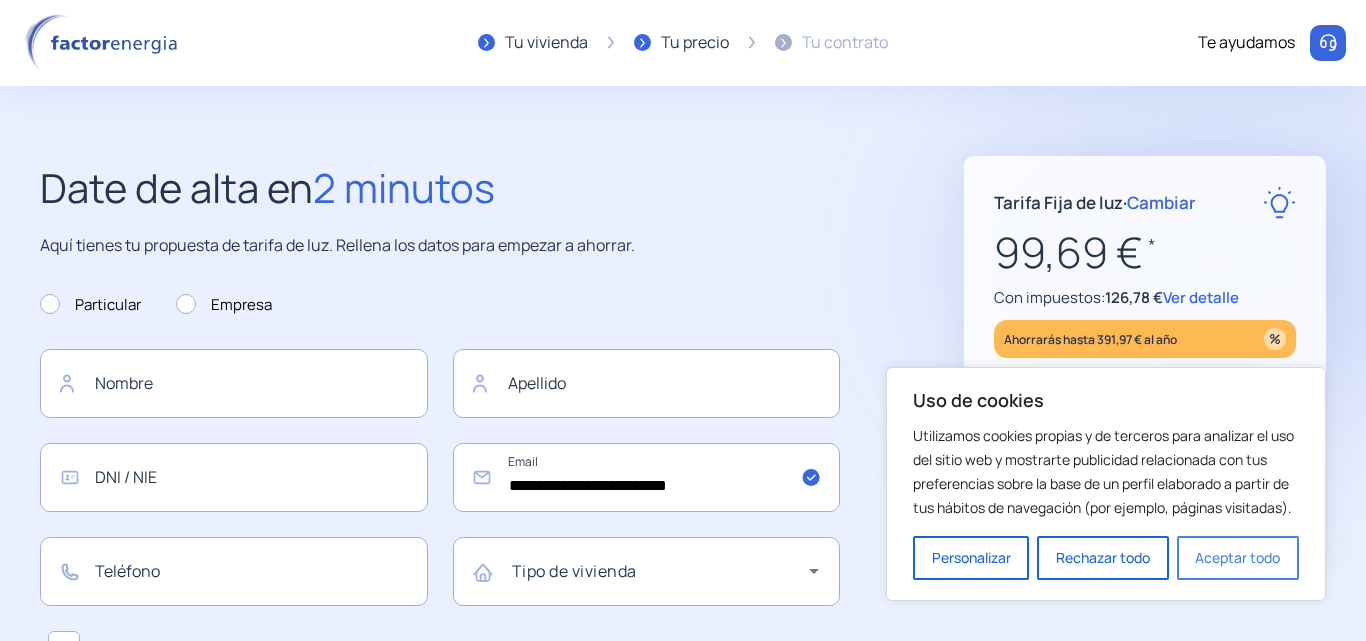 click on "Aceptar todo" at bounding box center (1238, 558) 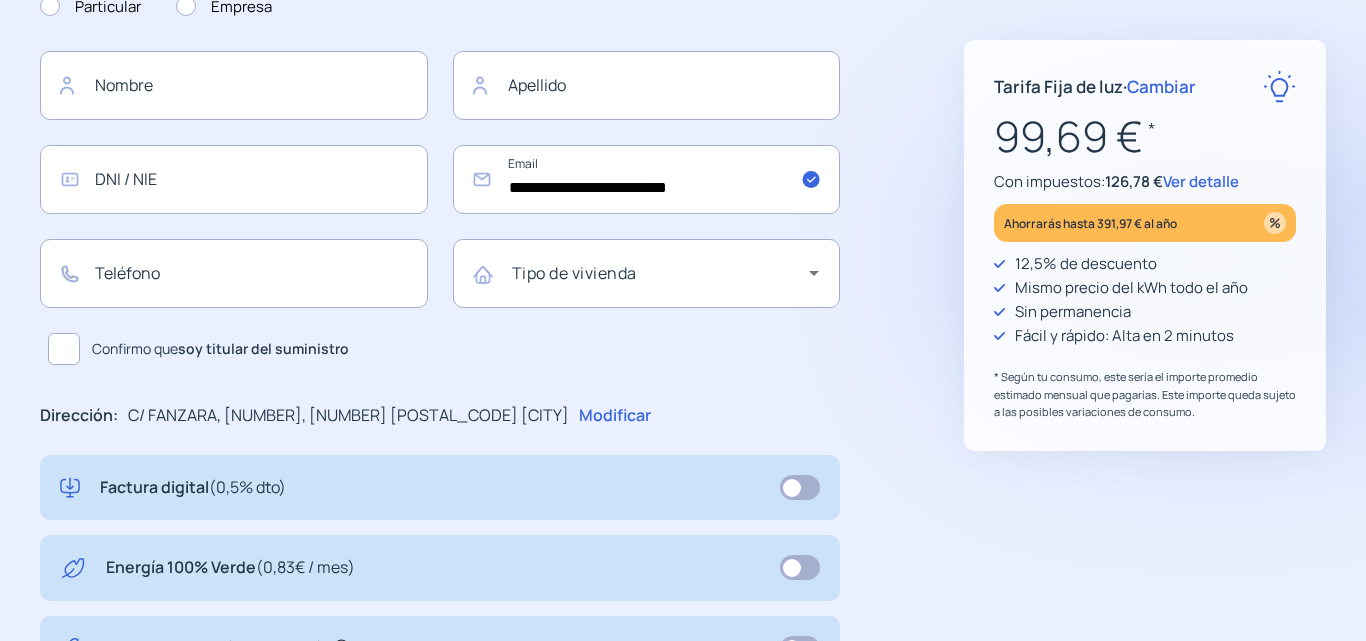 scroll, scrollTop: 300, scrollLeft: 0, axis: vertical 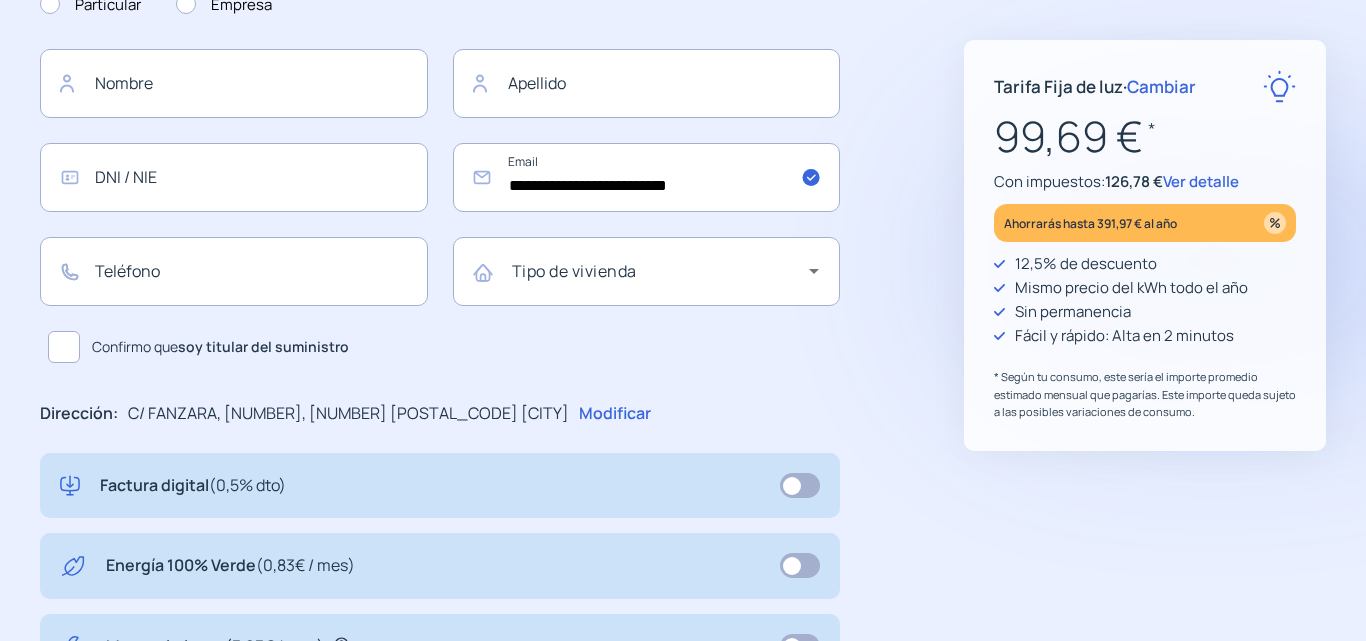 click 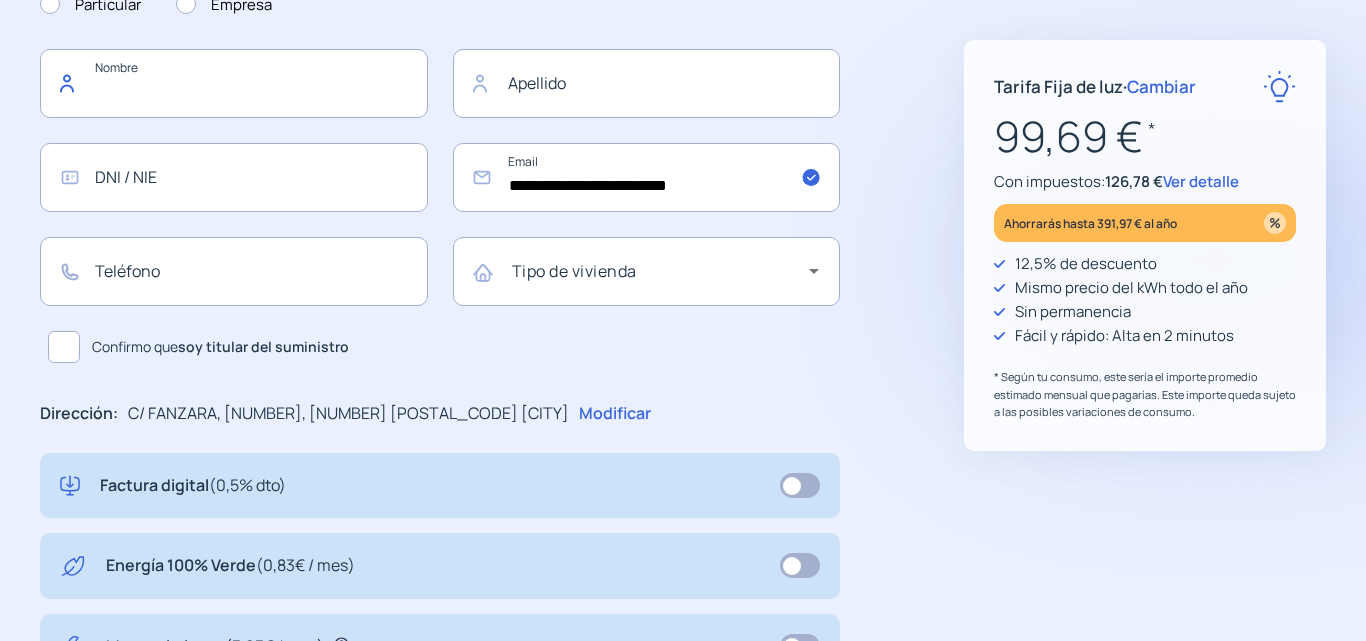 click 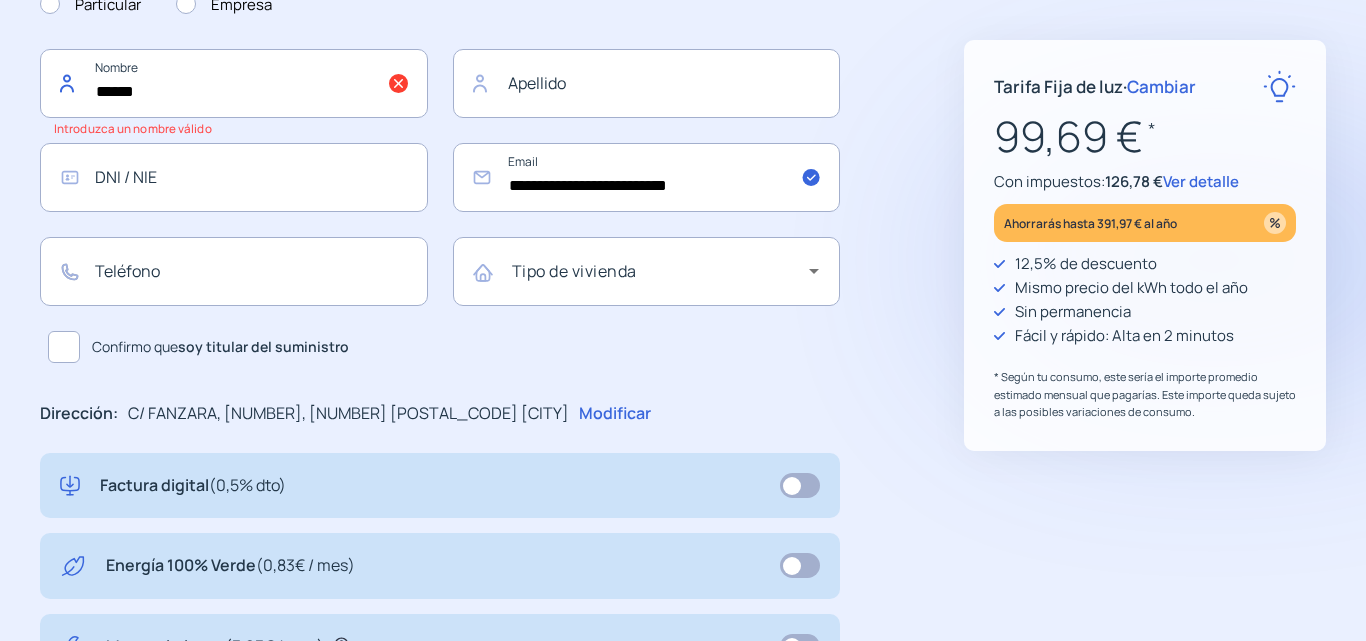 type on "*****" 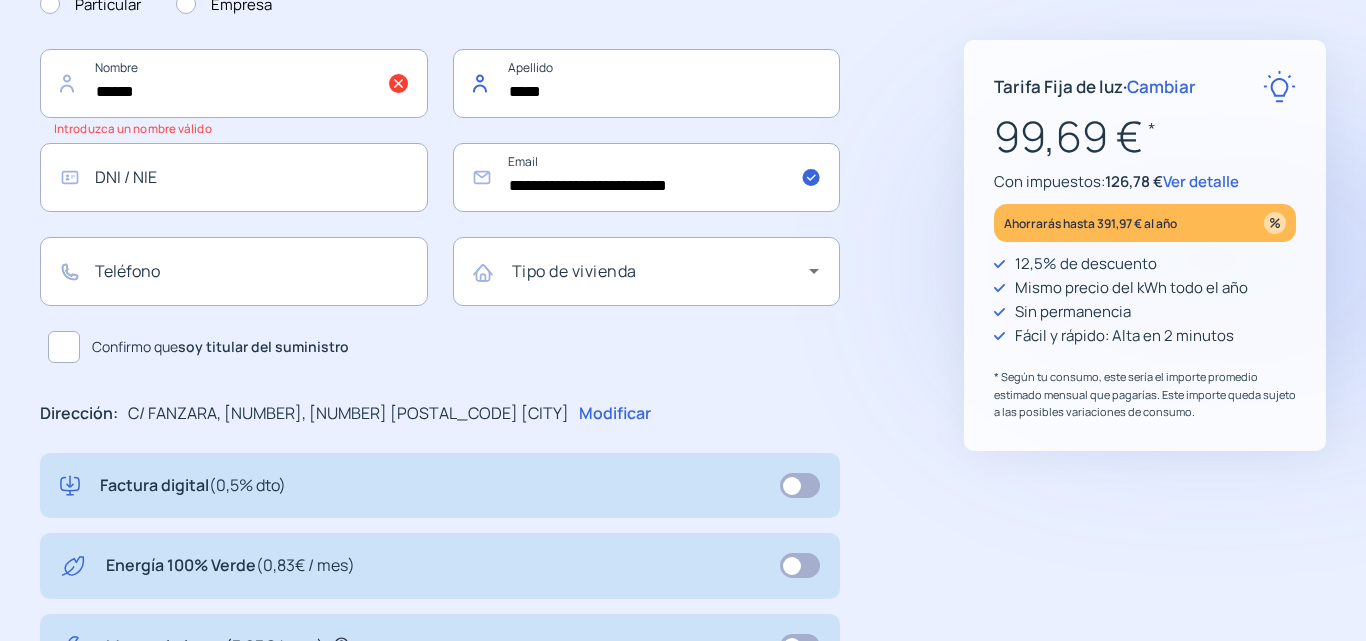 type on "*****" 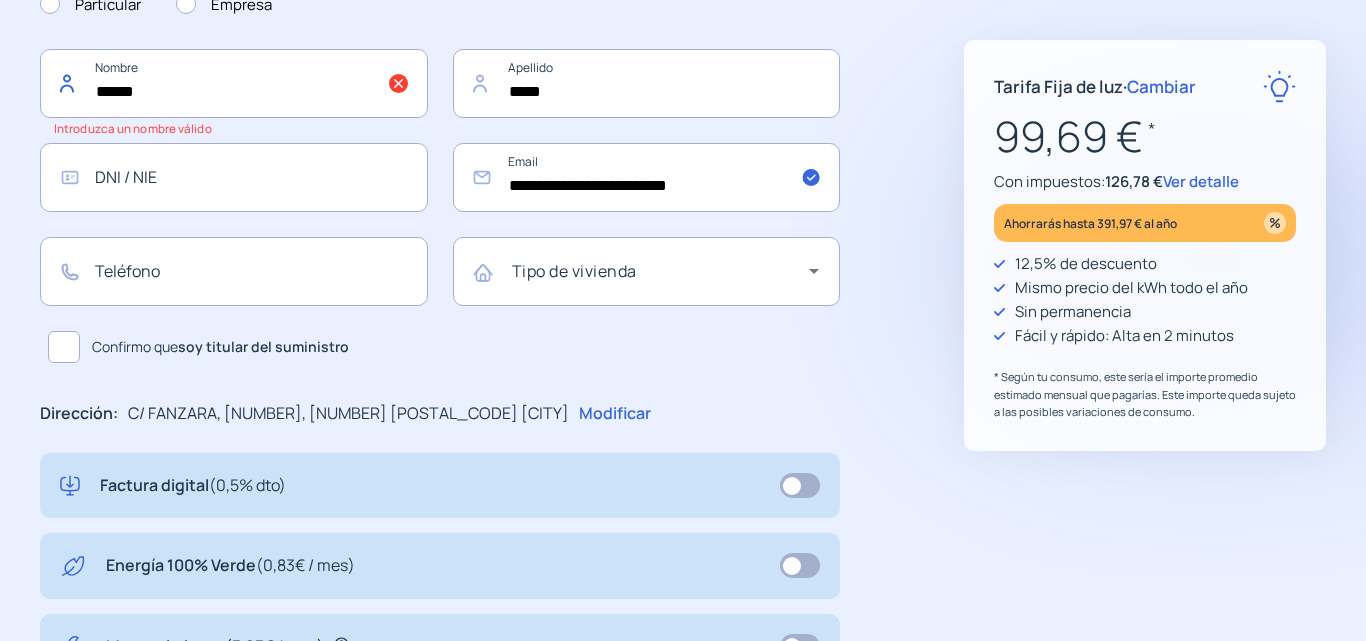 click on "*****" 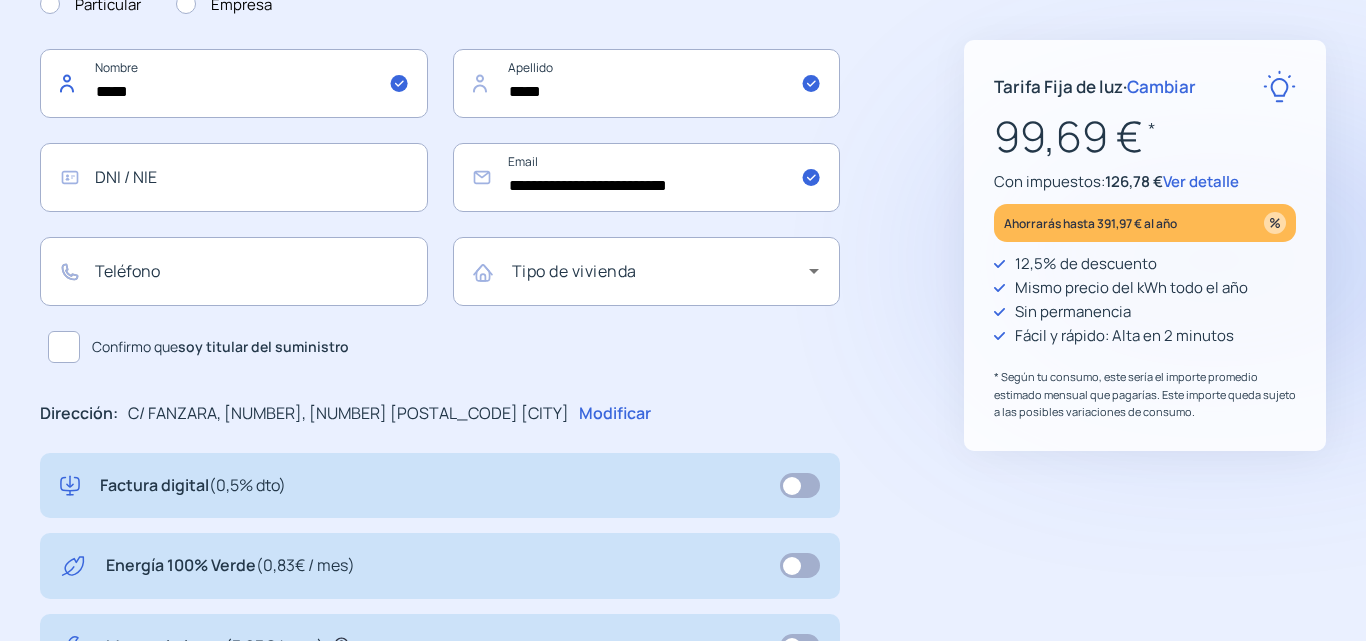 type on "*****" 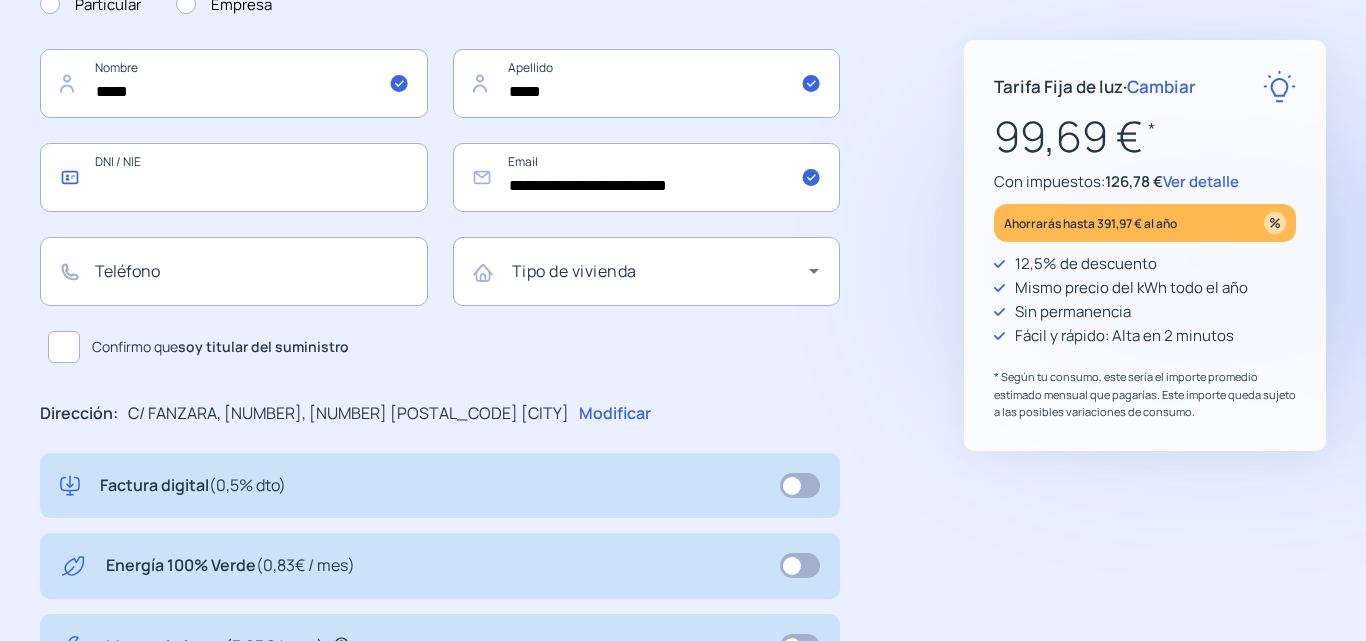 click 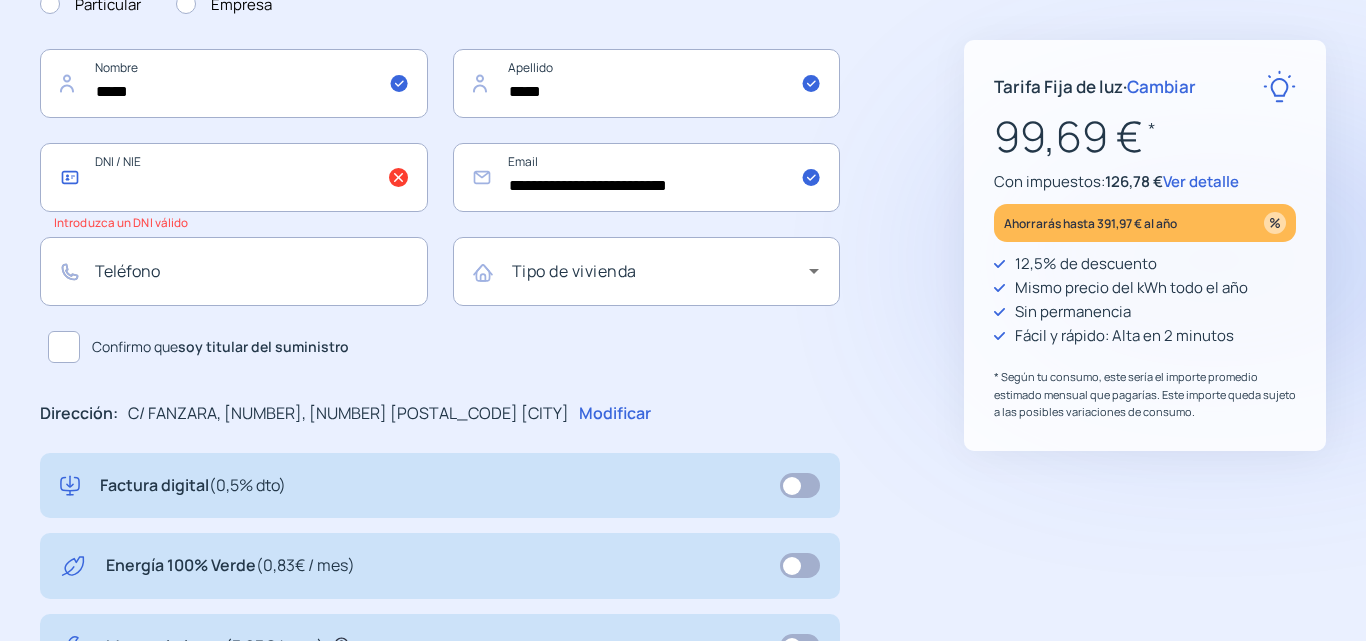 click 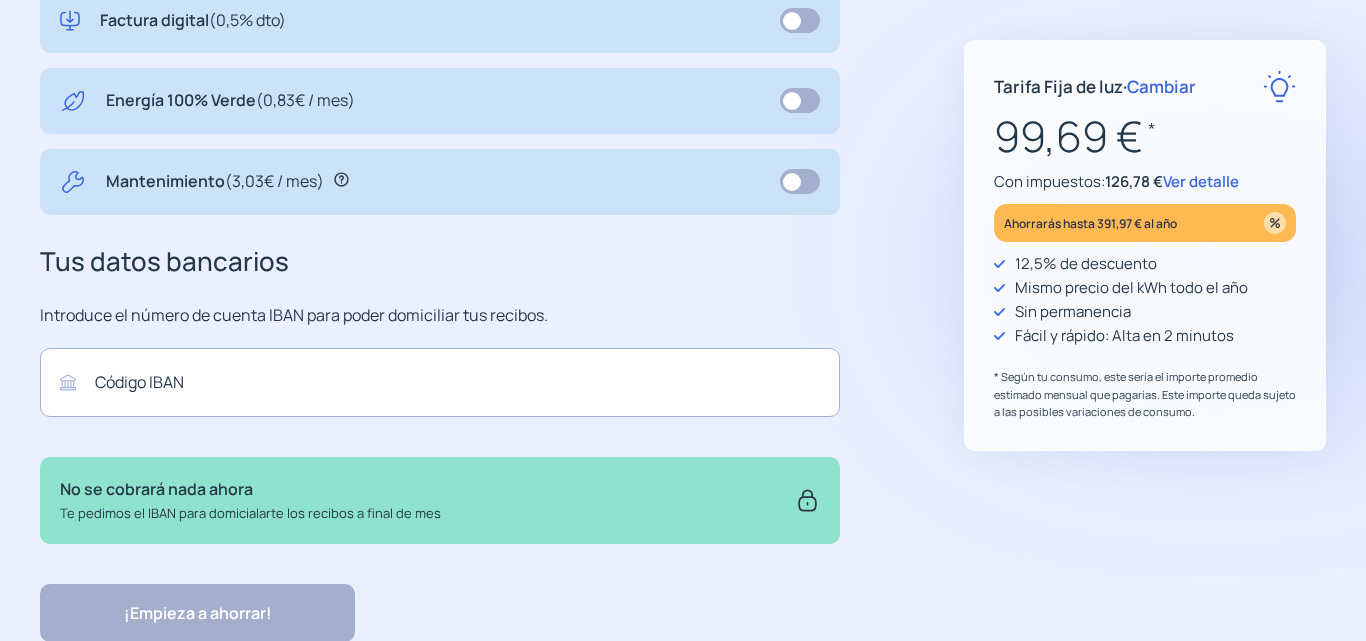 scroll, scrollTop: 836, scrollLeft: 0, axis: vertical 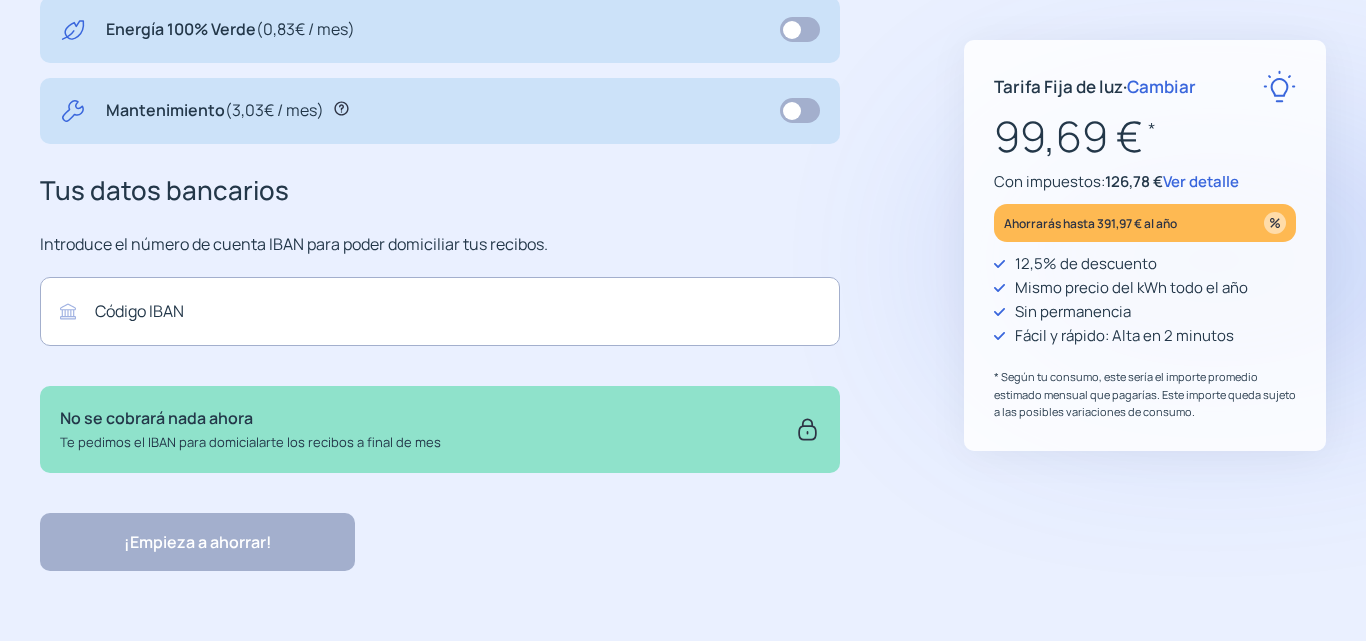 type on "*********" 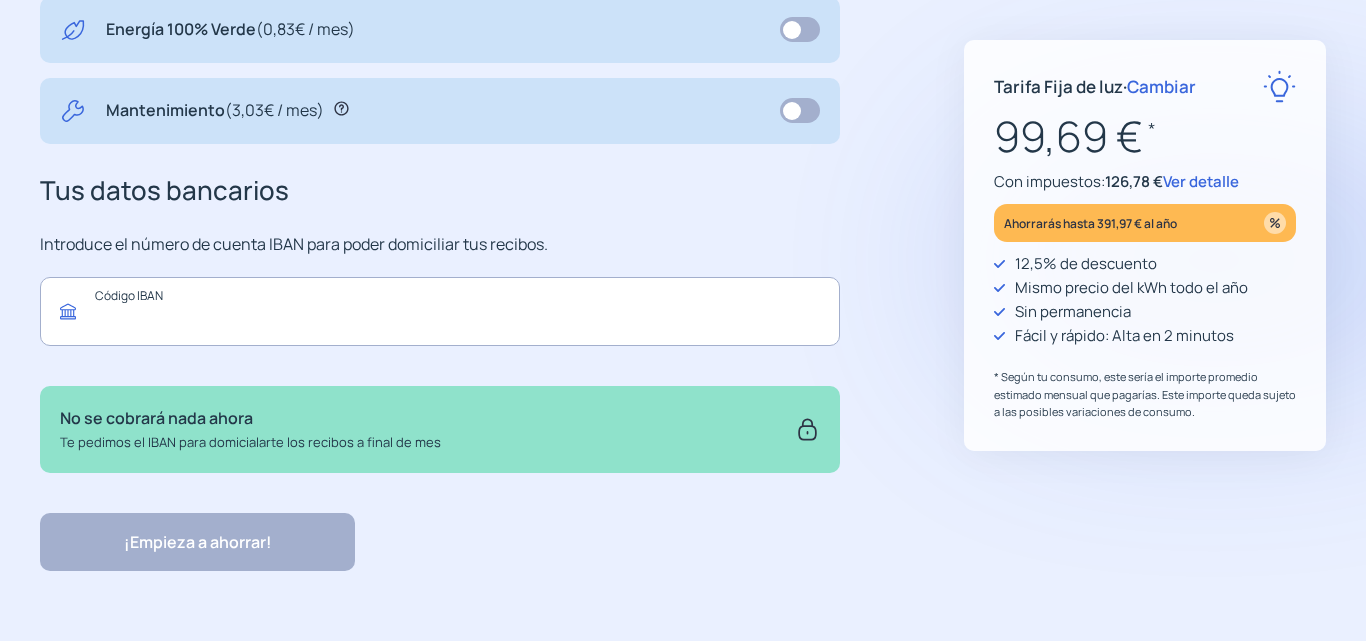 click 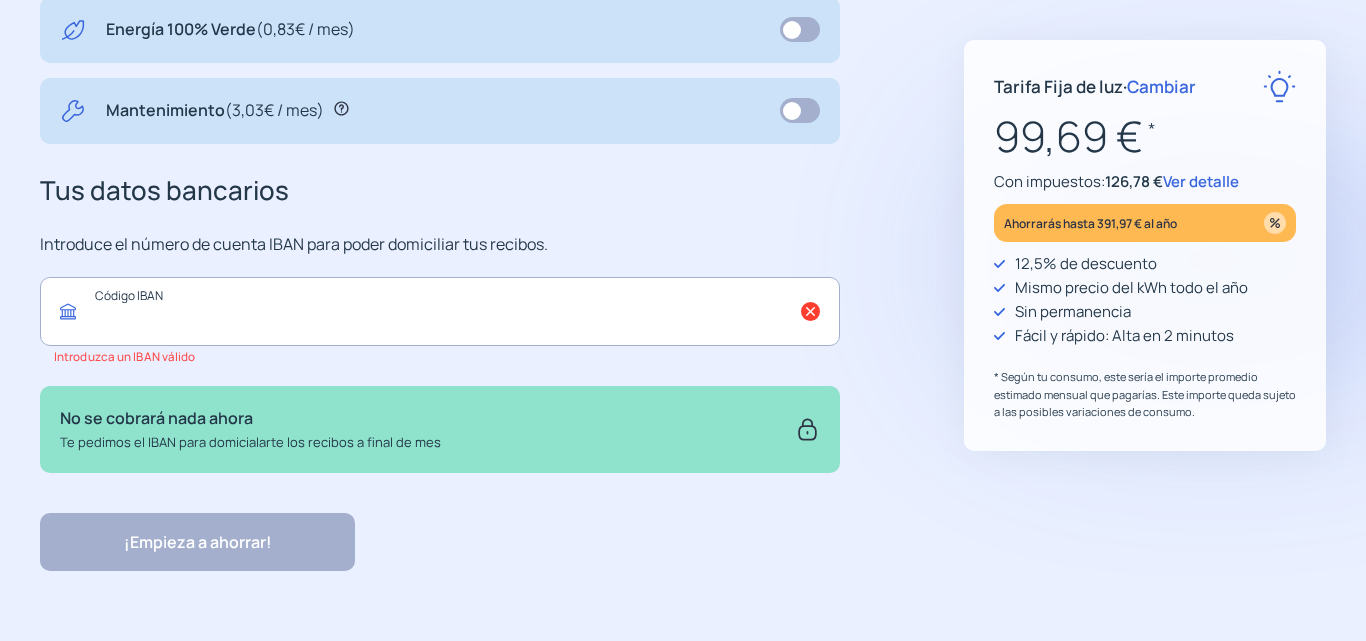 click 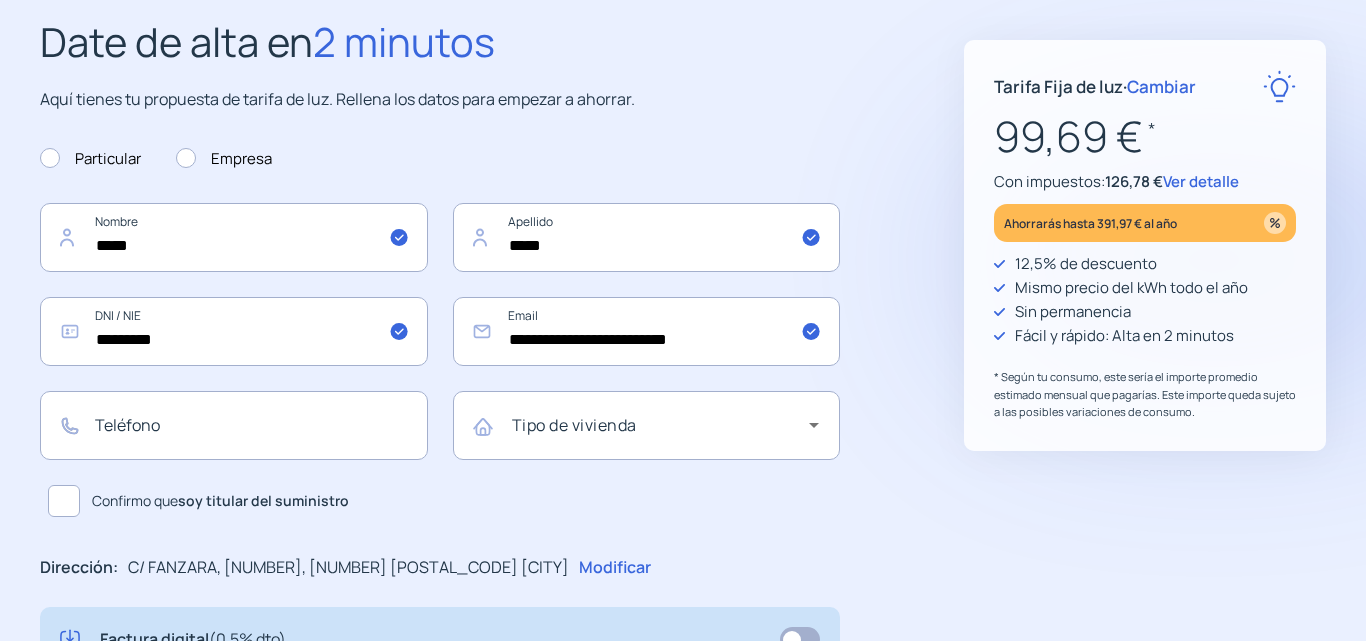 scroll, scrollTop: 136, scrollLeft: 0, axis: vertical 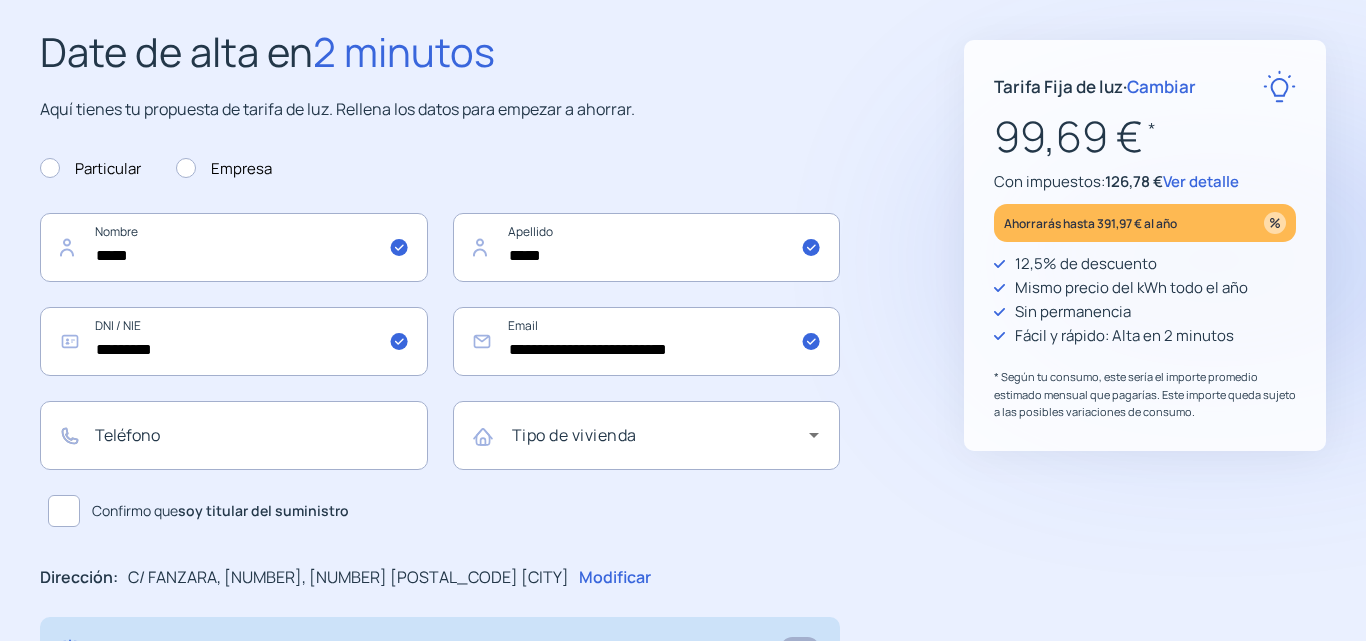 type on "**********" 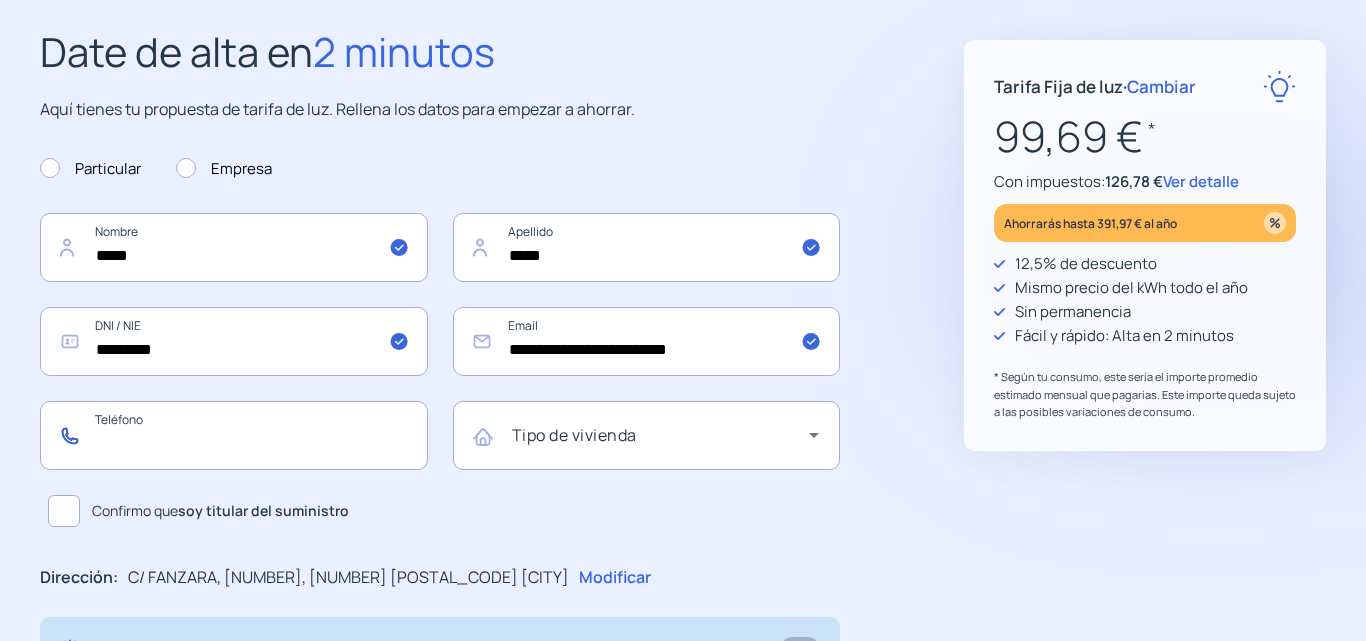 click 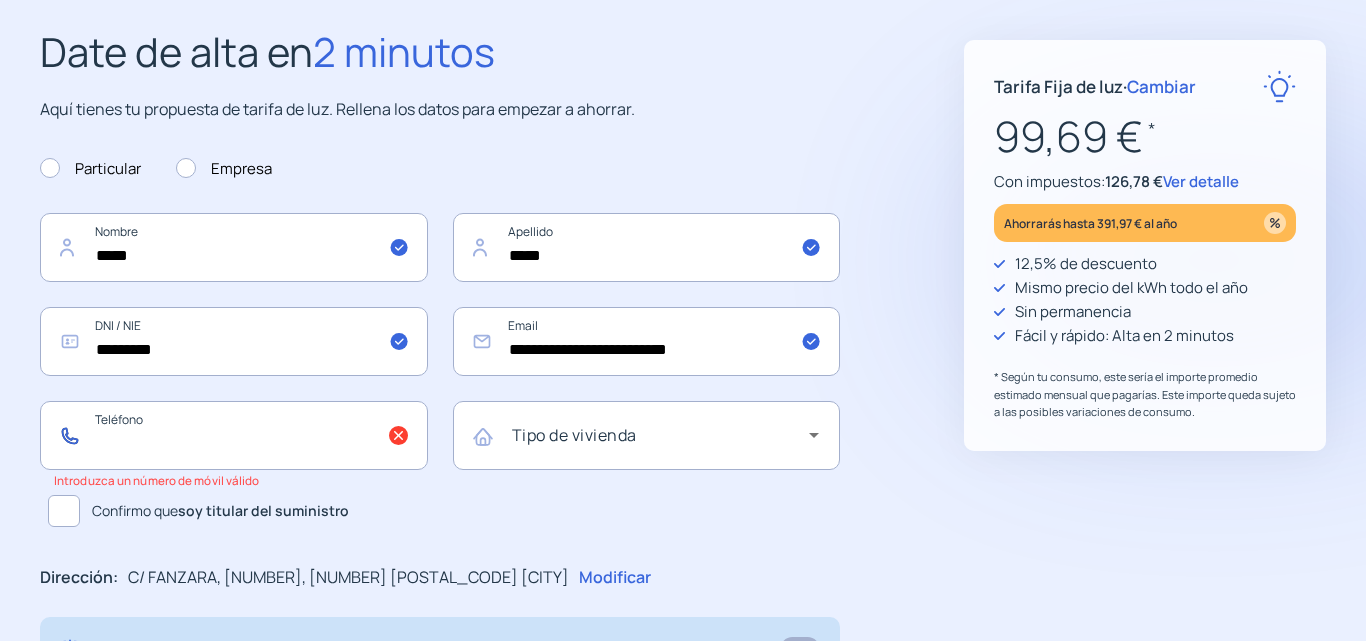 click 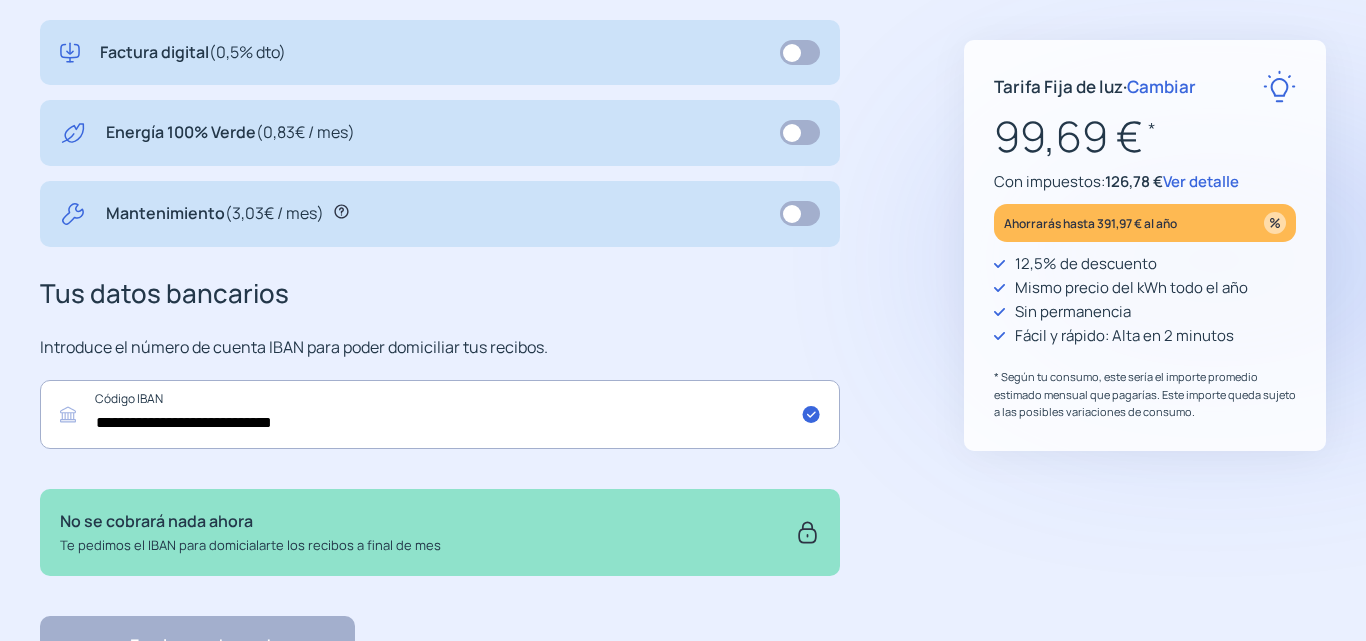 scroll, scrollTop: 836, scrollLeft: 0, axis: vertical 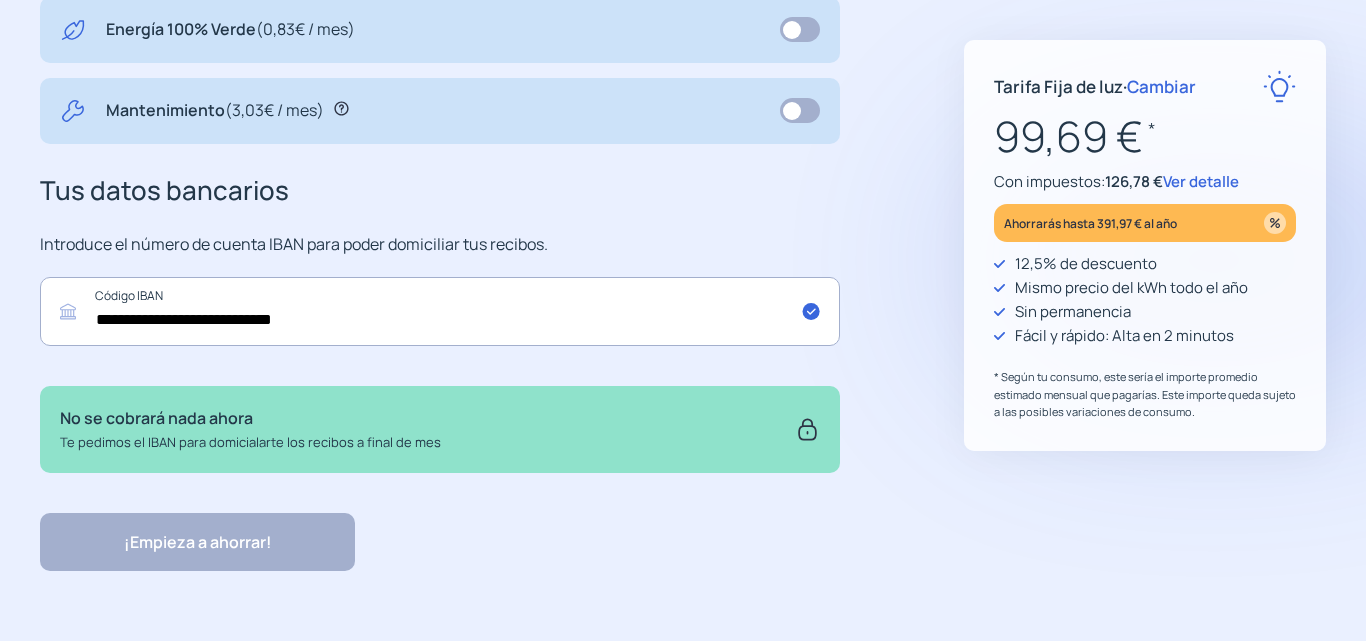 type on "*********" 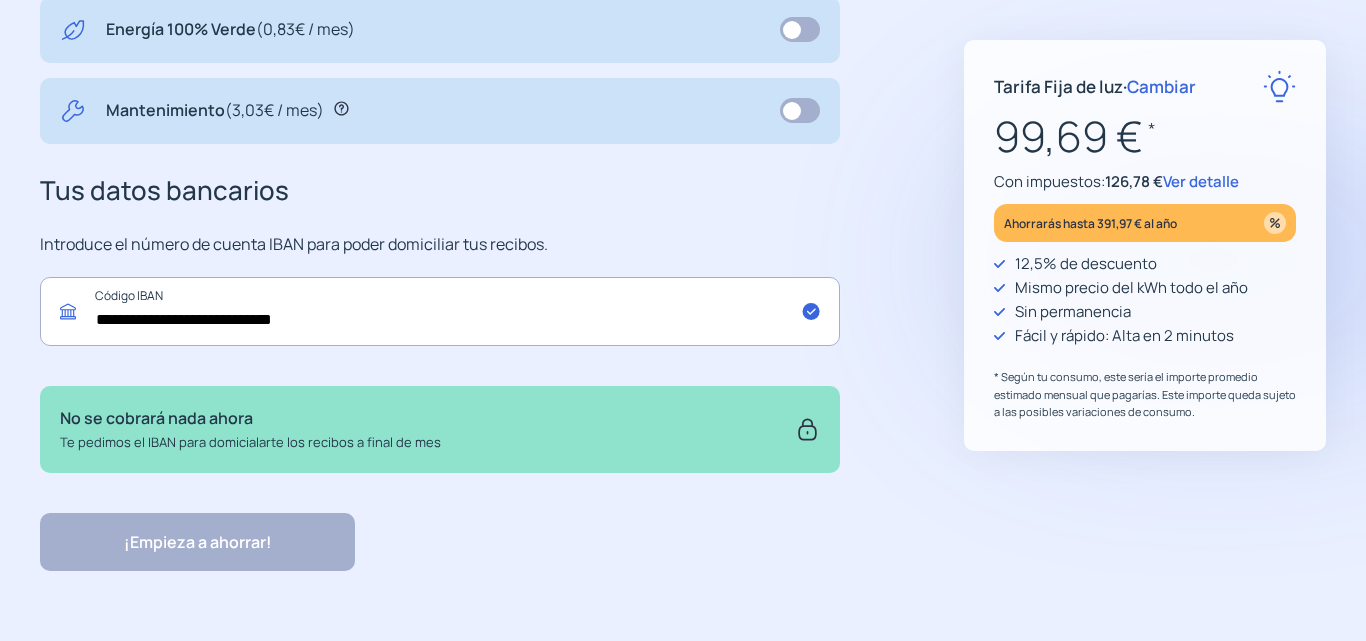 click on "**********" 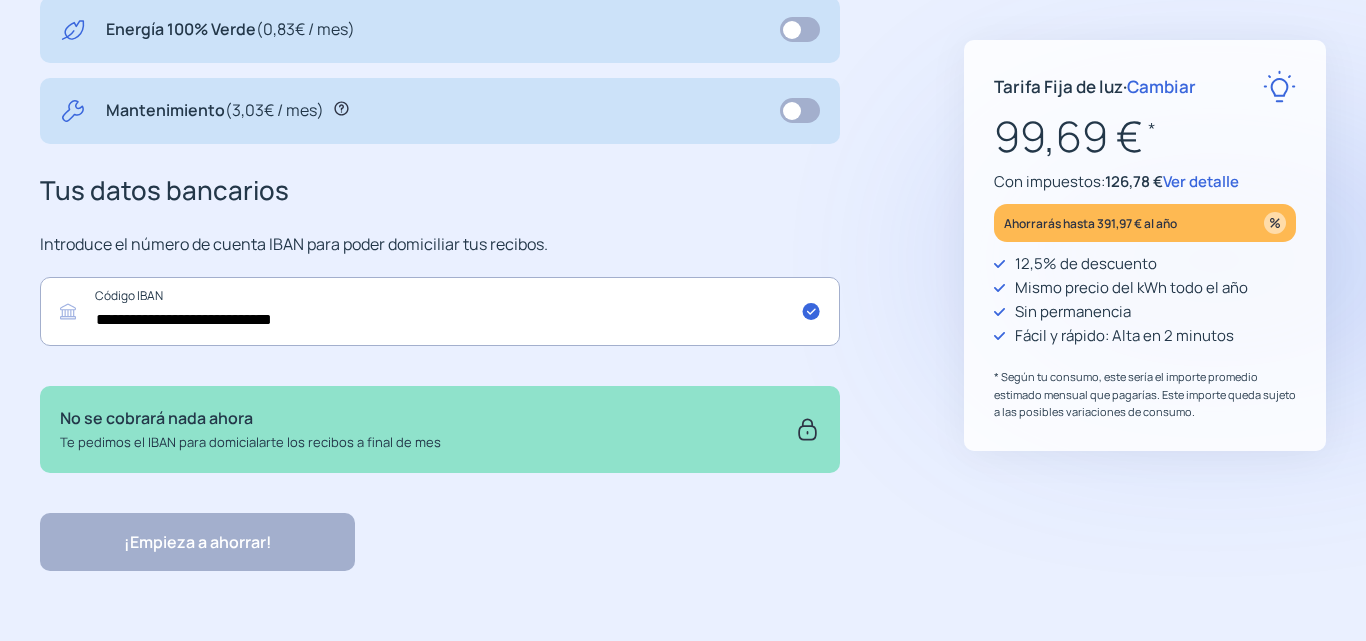 click on "¡Empieza a ahorrar! "Excelente servicio y atención al cliente" "Respeto por el cliente y variedad de tarifas" "Todo genial y muy rápido" "Rapidez y buen trato al cliente"" 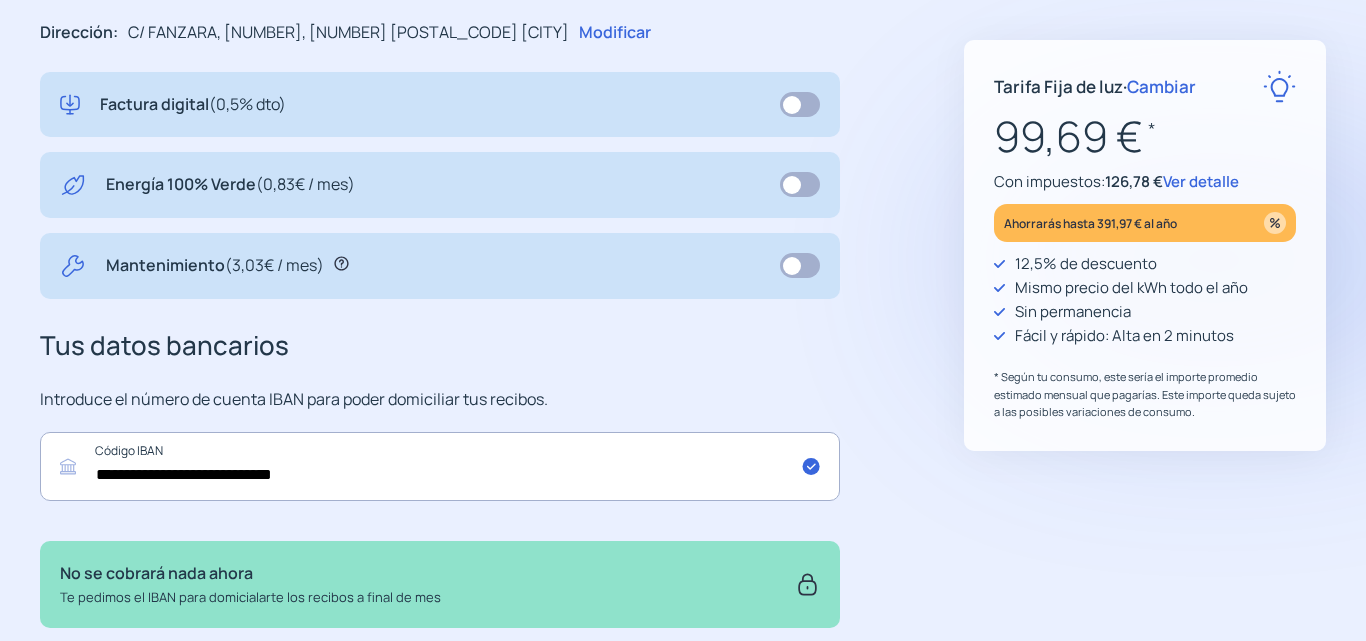 scroll, scrollTop: 436, scrollLeft: 0, axis: vertical 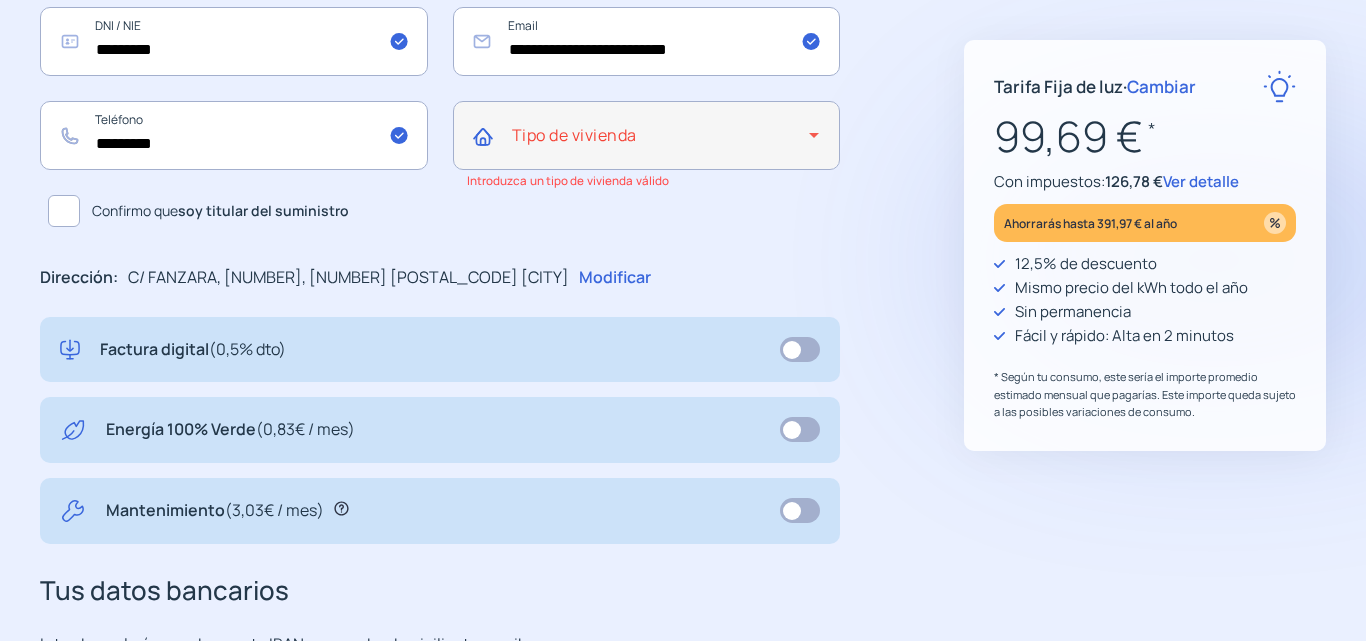 click at bounding box center [661, 143] 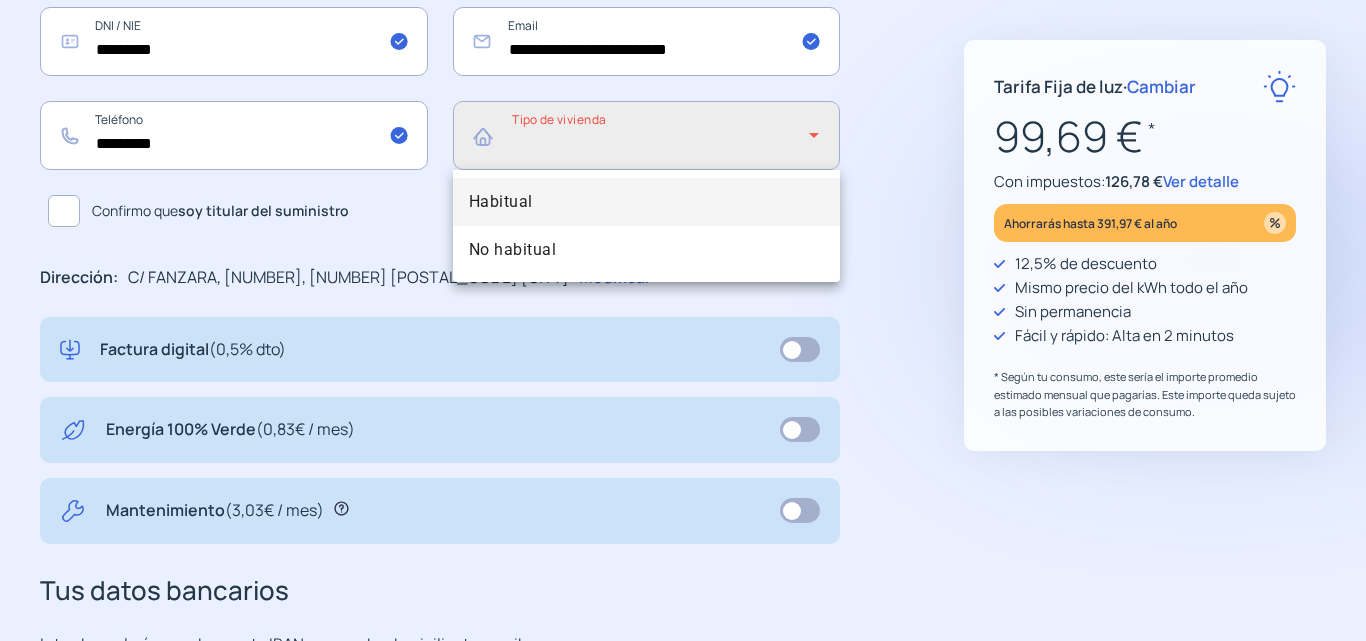 click on "Habitual" at bounding box center [647, 202] 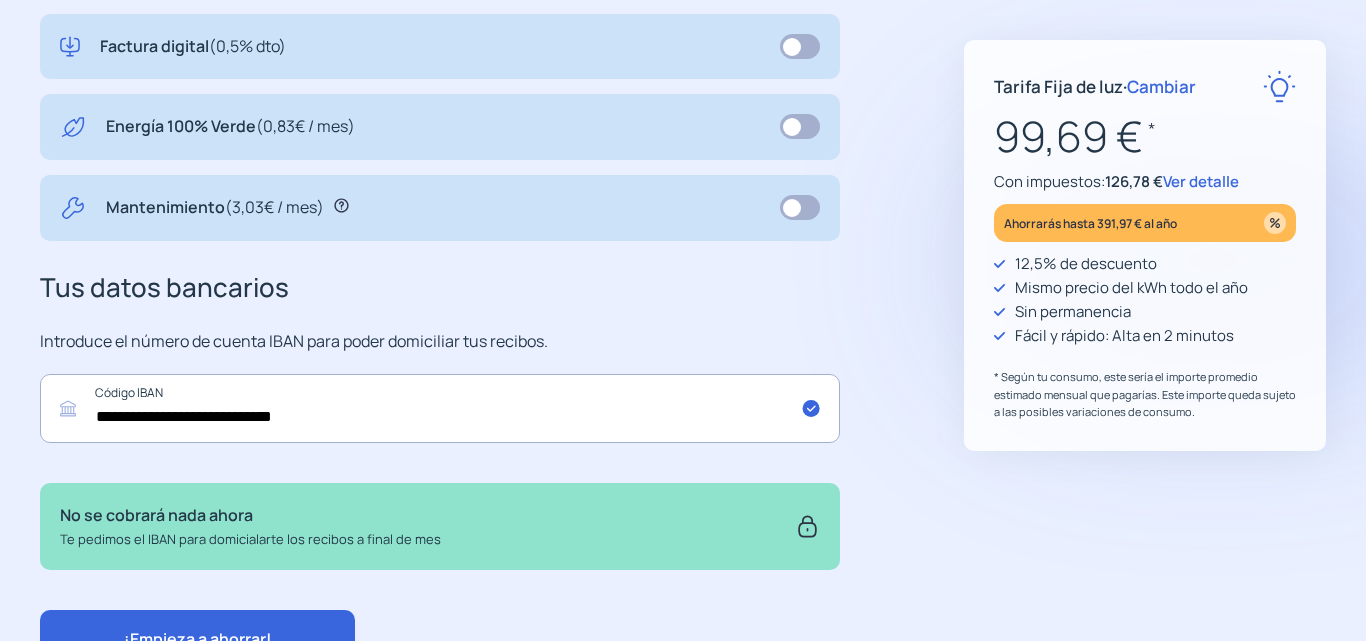 scroll, scrollTop: 836, scrollLeft: 0, axis: vertical 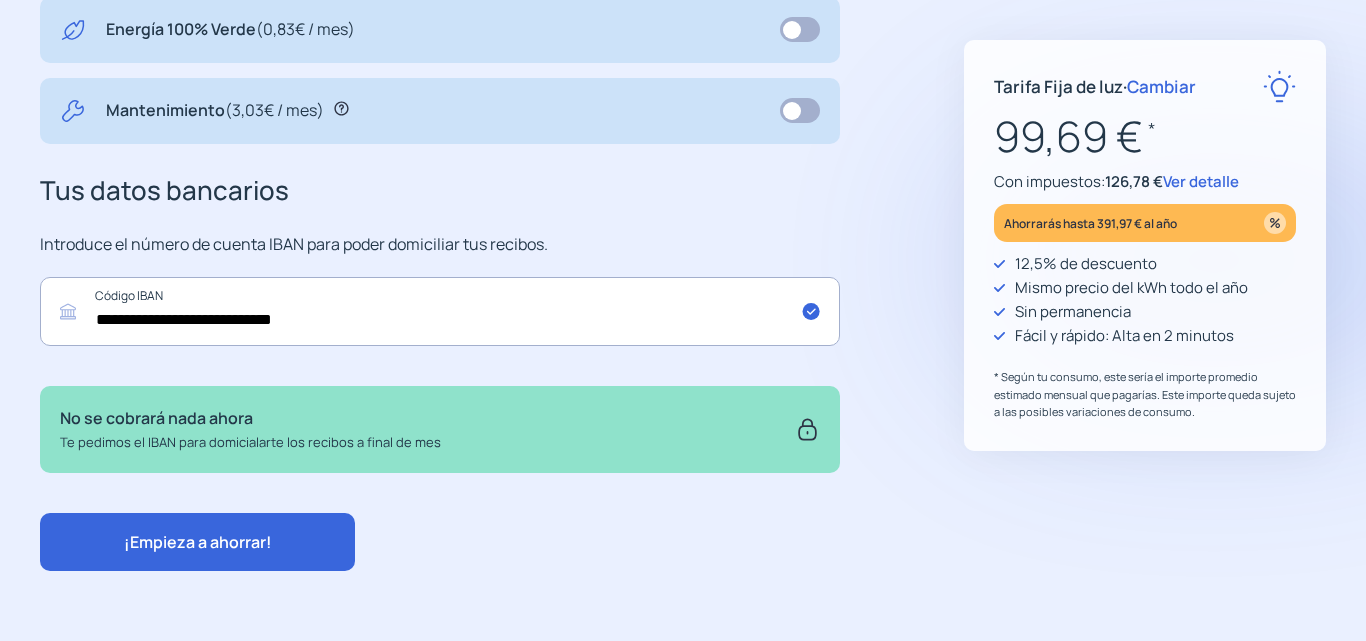 click on "¡Empieza a ahorrar!" 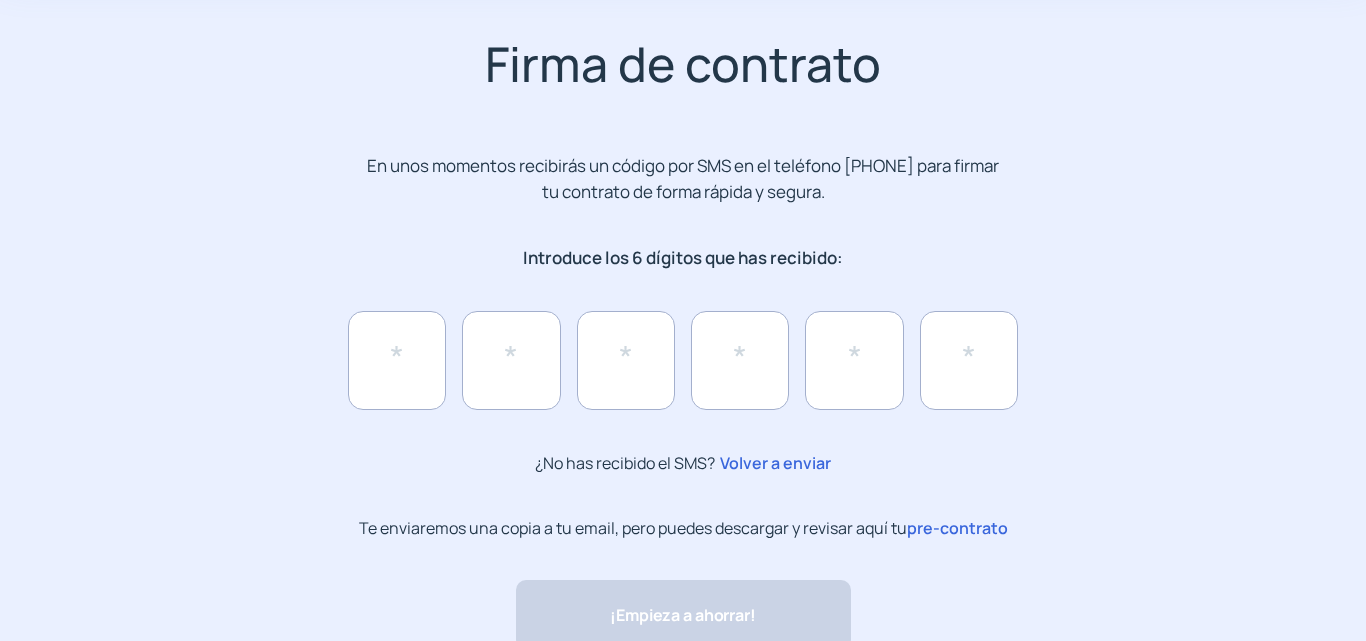 scroll, scrollTop: 0, scrollLeft: 0, axis: both 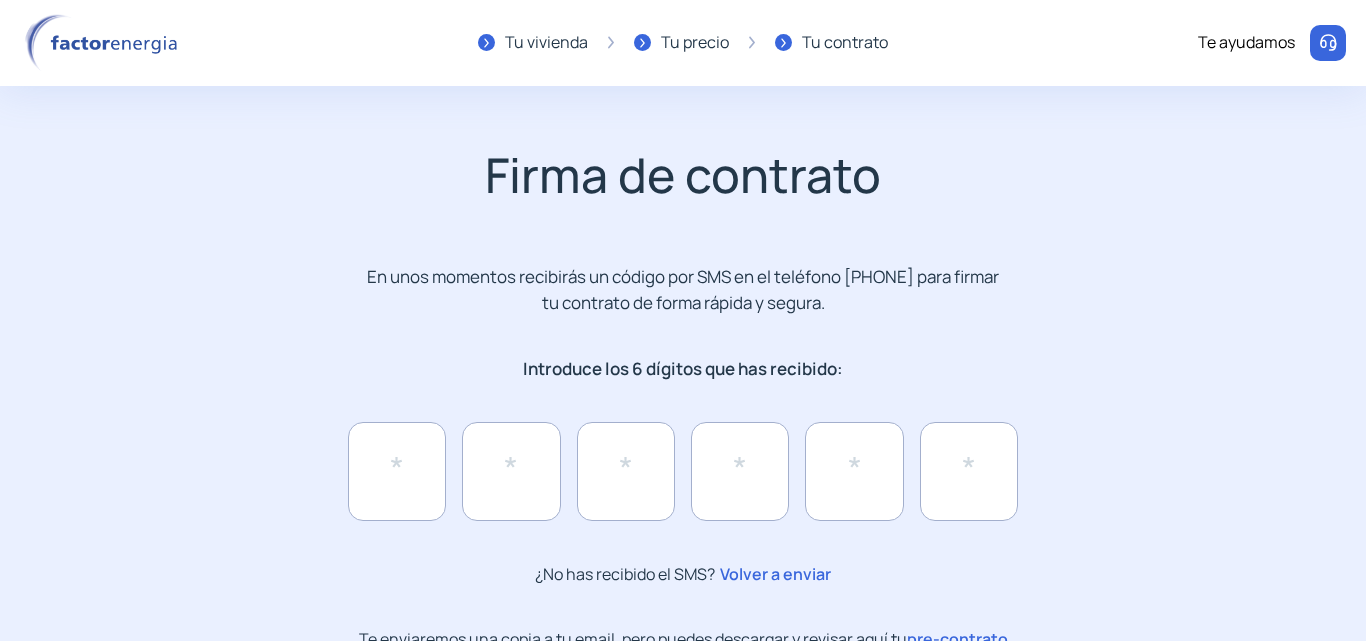 click on "Tu vivienda" 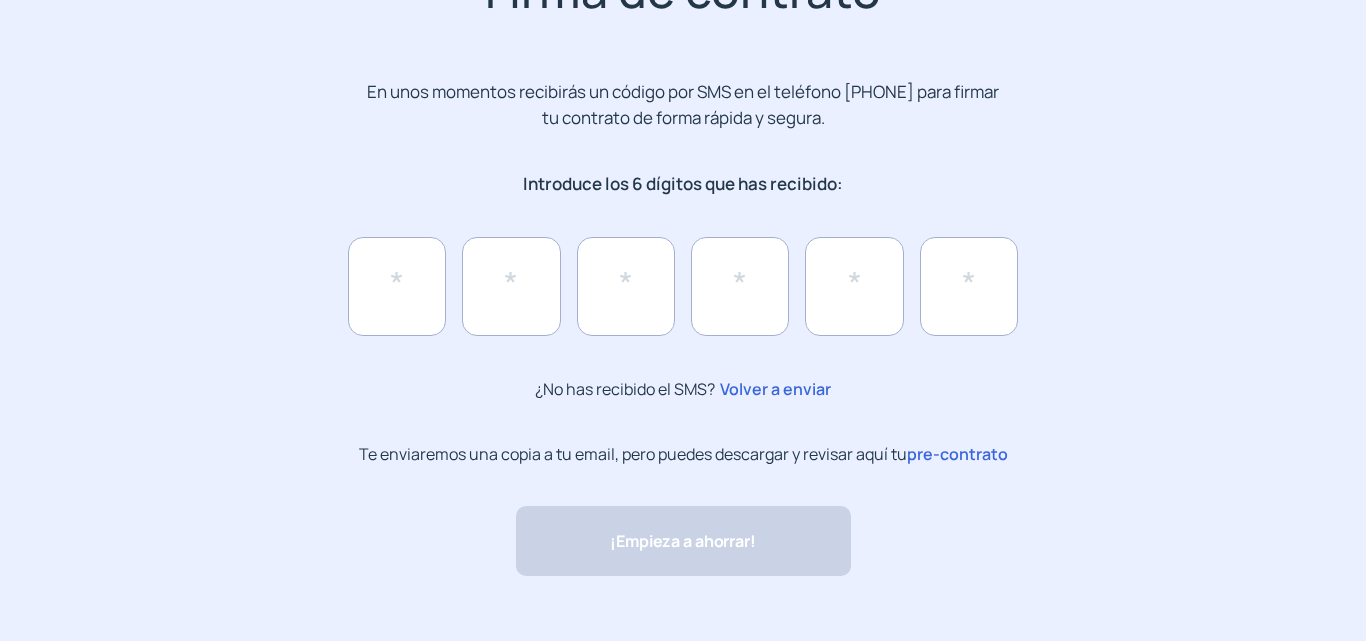 scroll, scrollTop: 211, scrollLeft: 0, axis: vertical 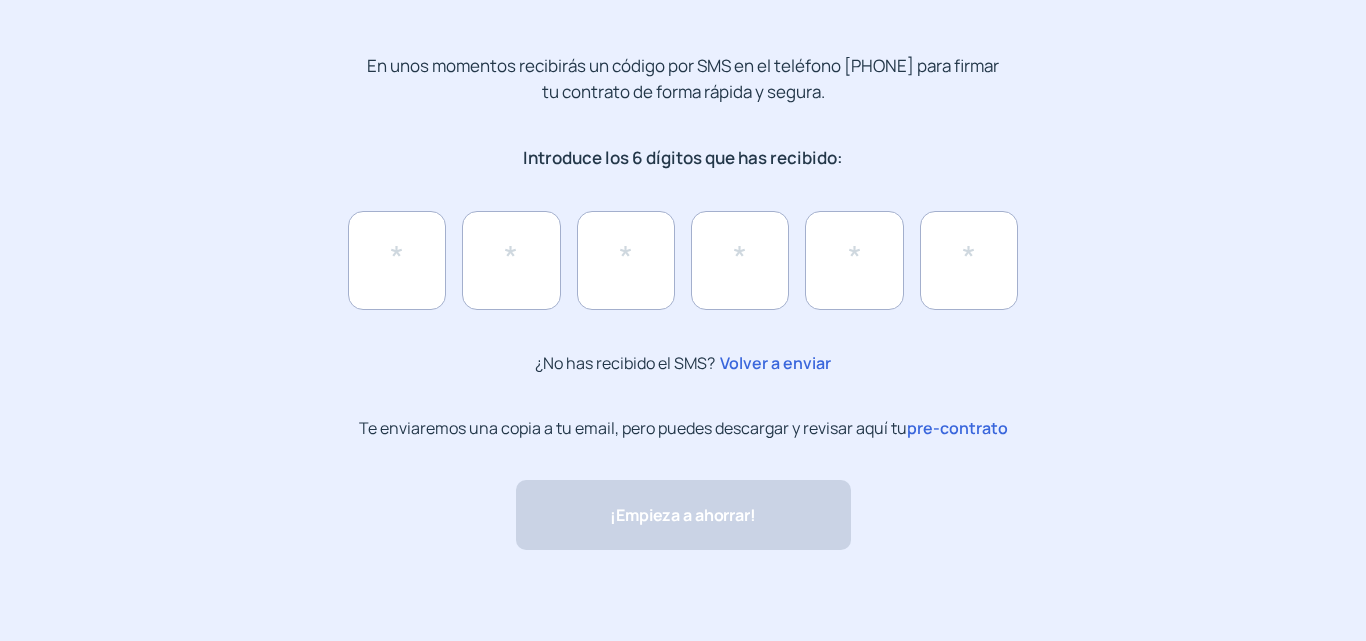 click on "pre-contrato" 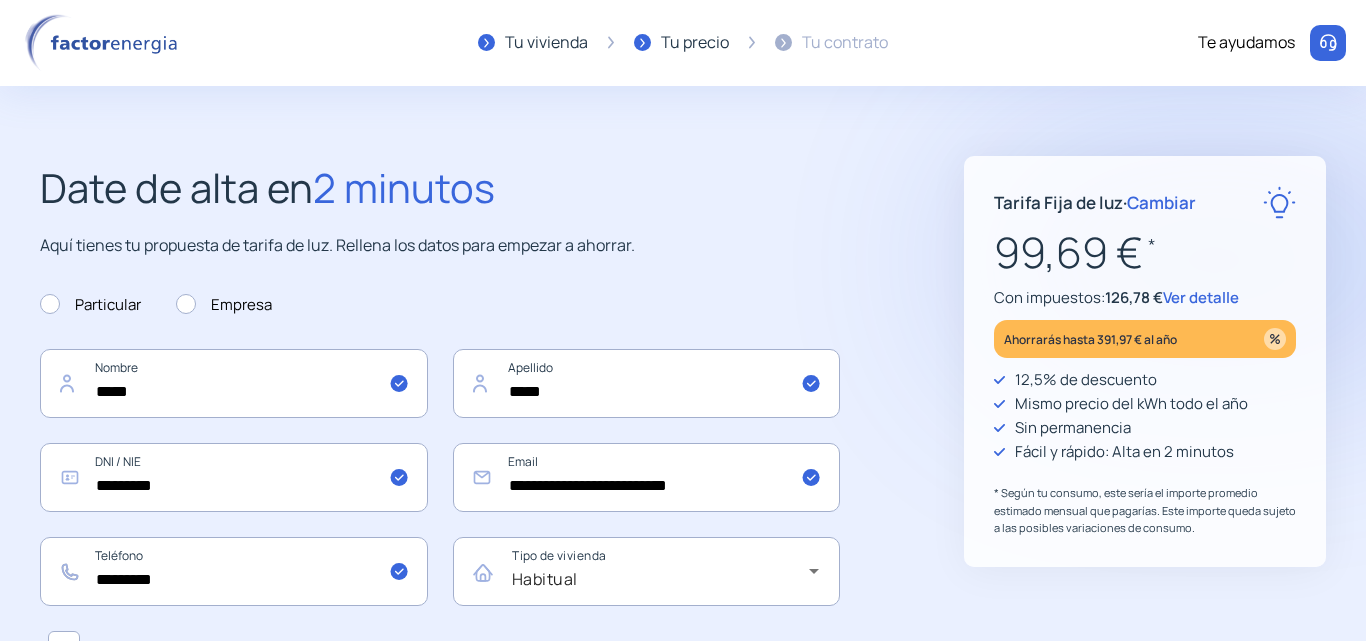 scroll, scrollTop: 100, scrollLeft: 0, axis: vertical 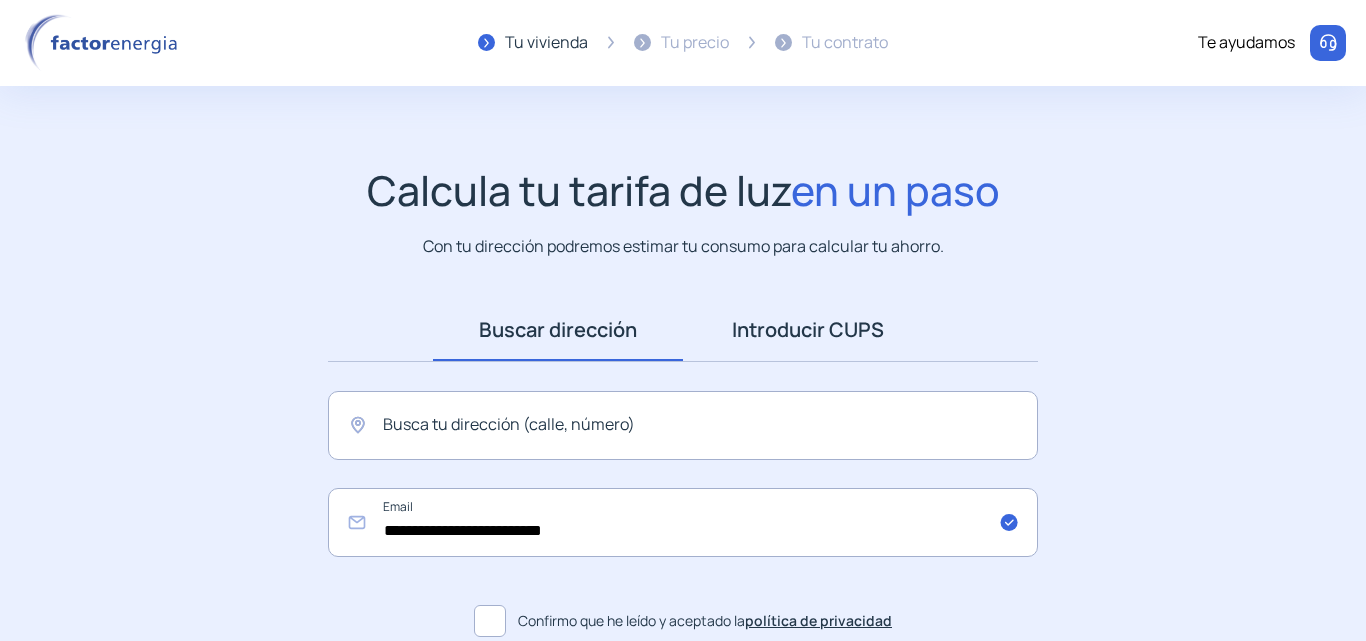 click on "Introducir CUPS" at bounding box center [808, 330] 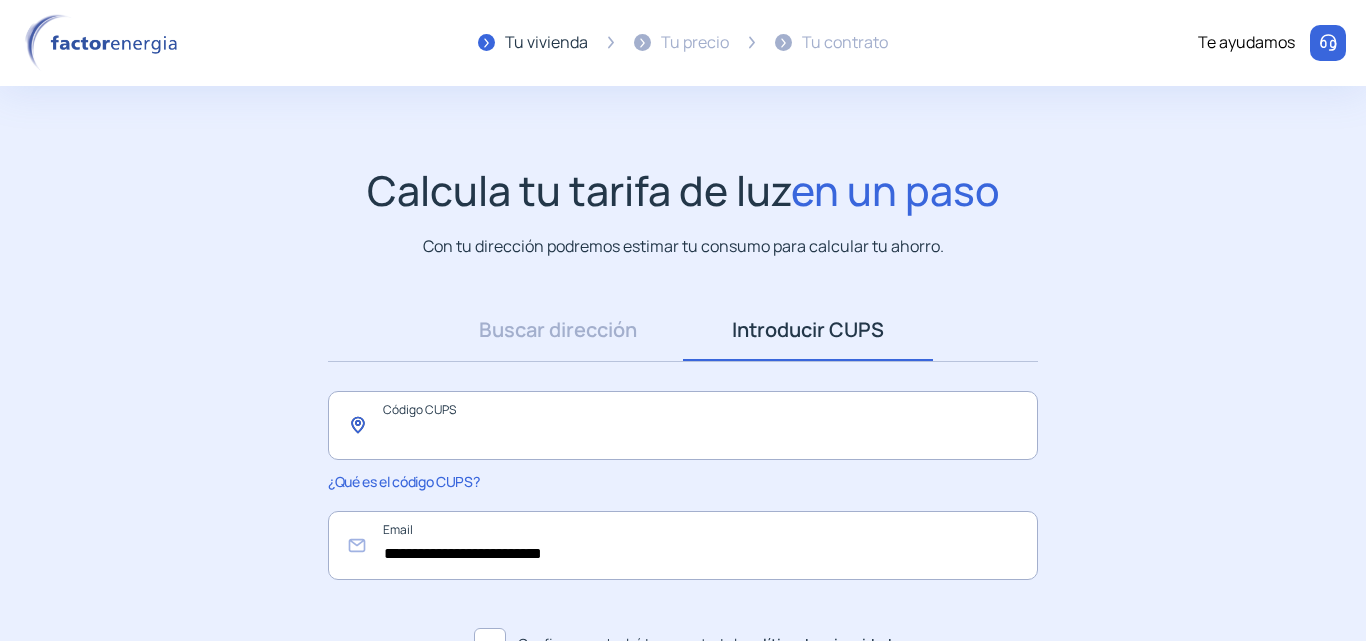 click 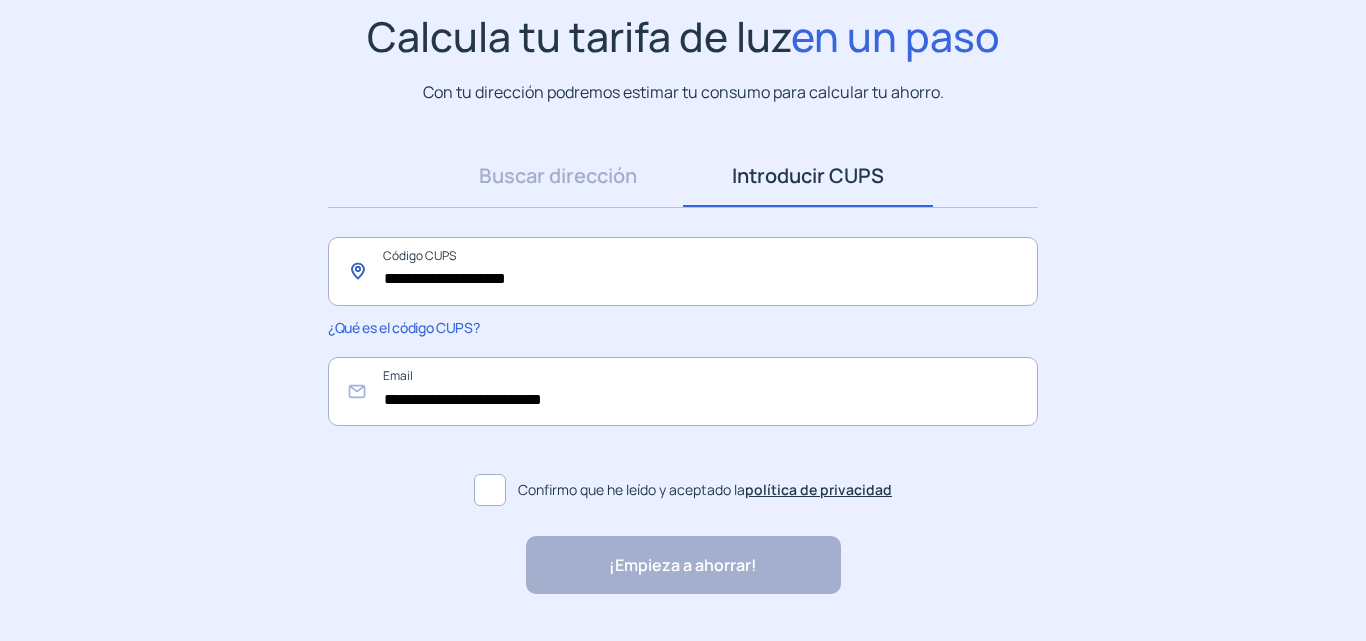 scroll, scrollTop: 200, scrollLeft: 0, axis: vertical 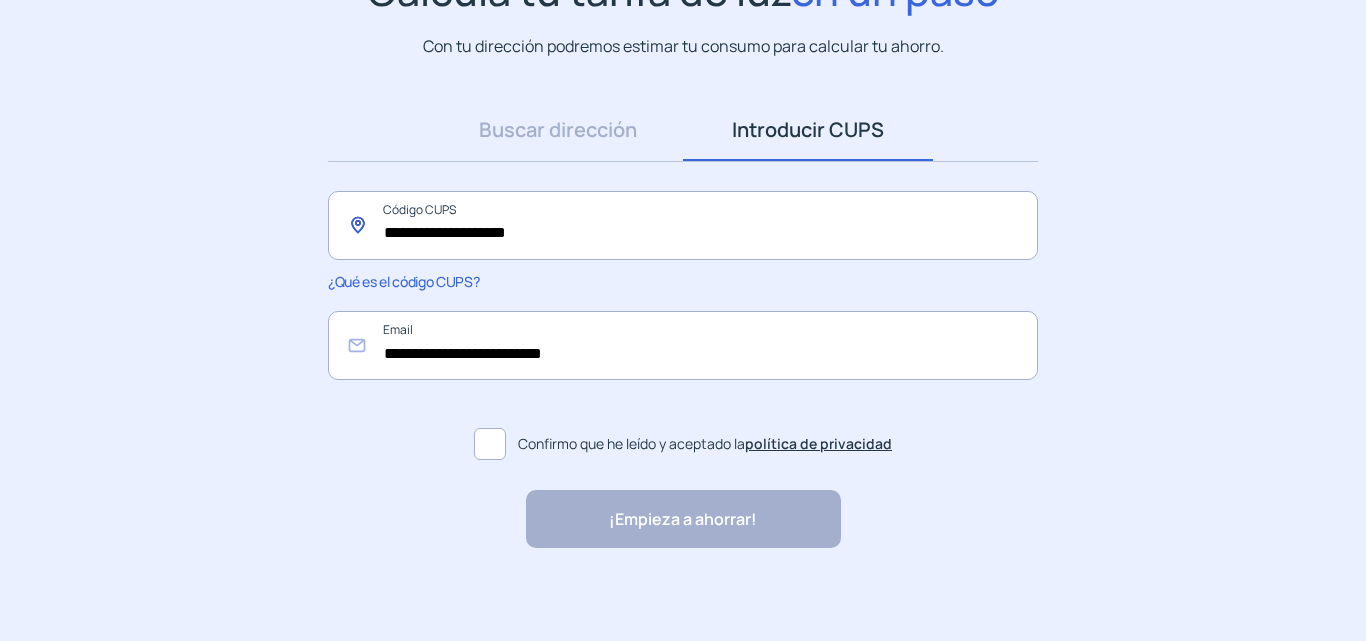 type on "**********" 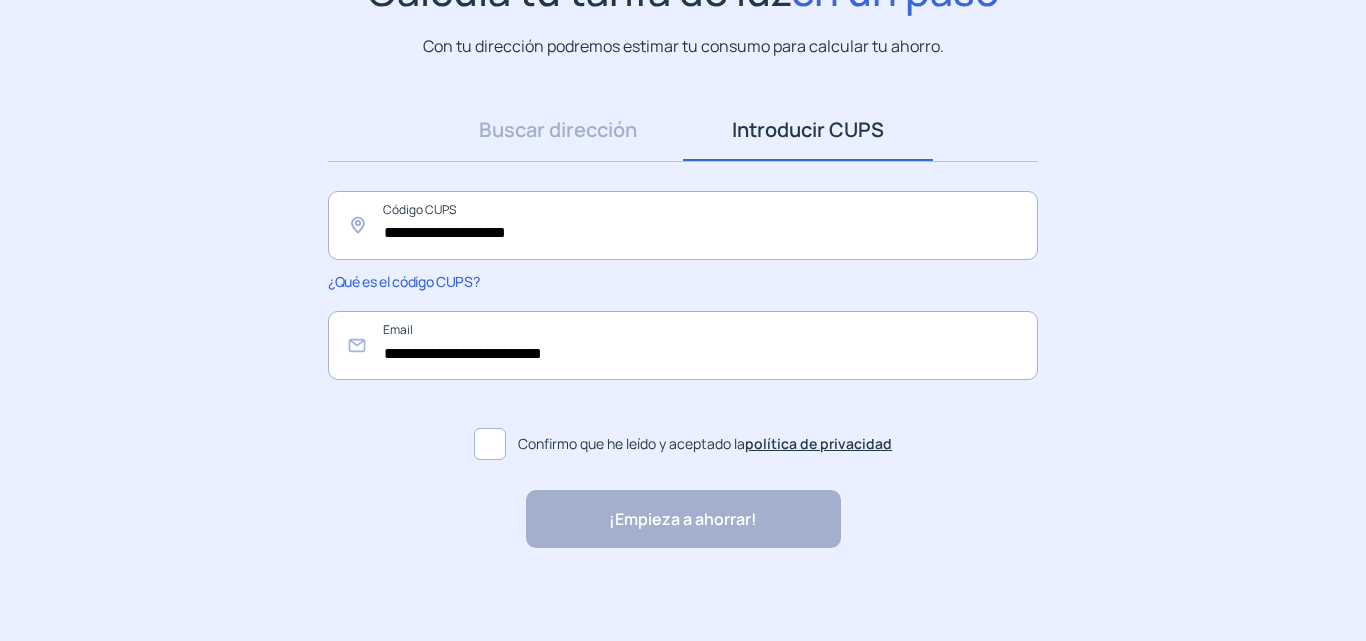 click 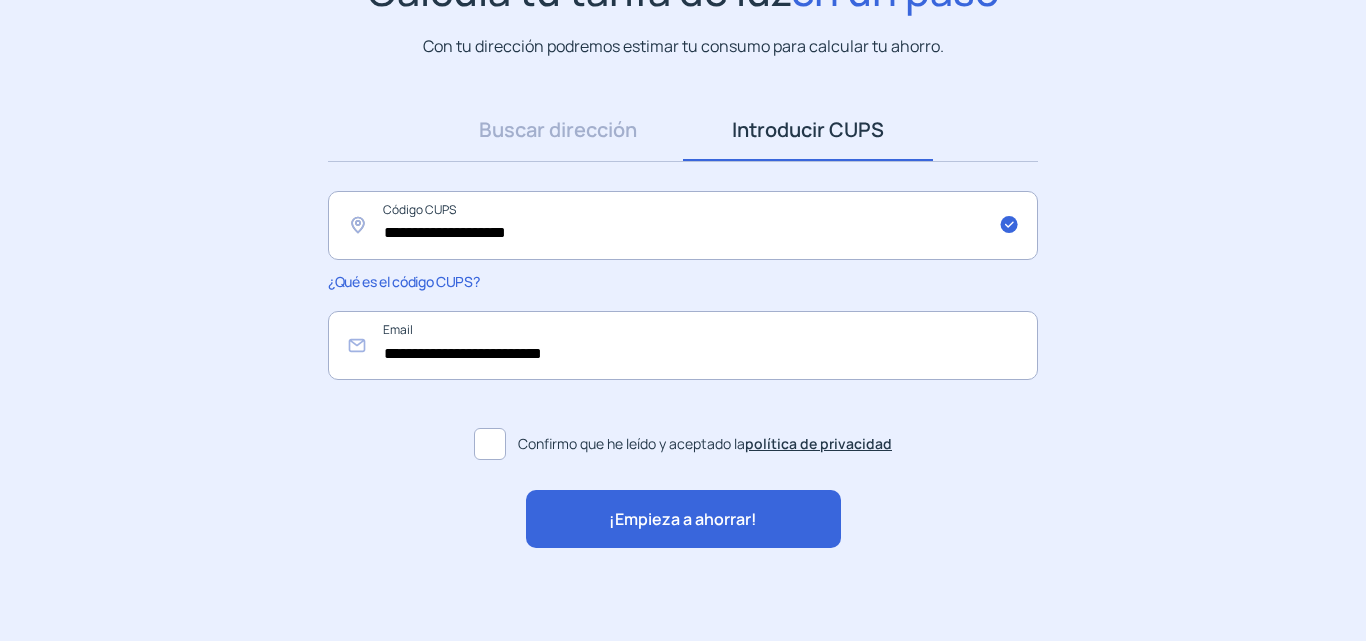 click on "¡Empieza a ahorrar!" 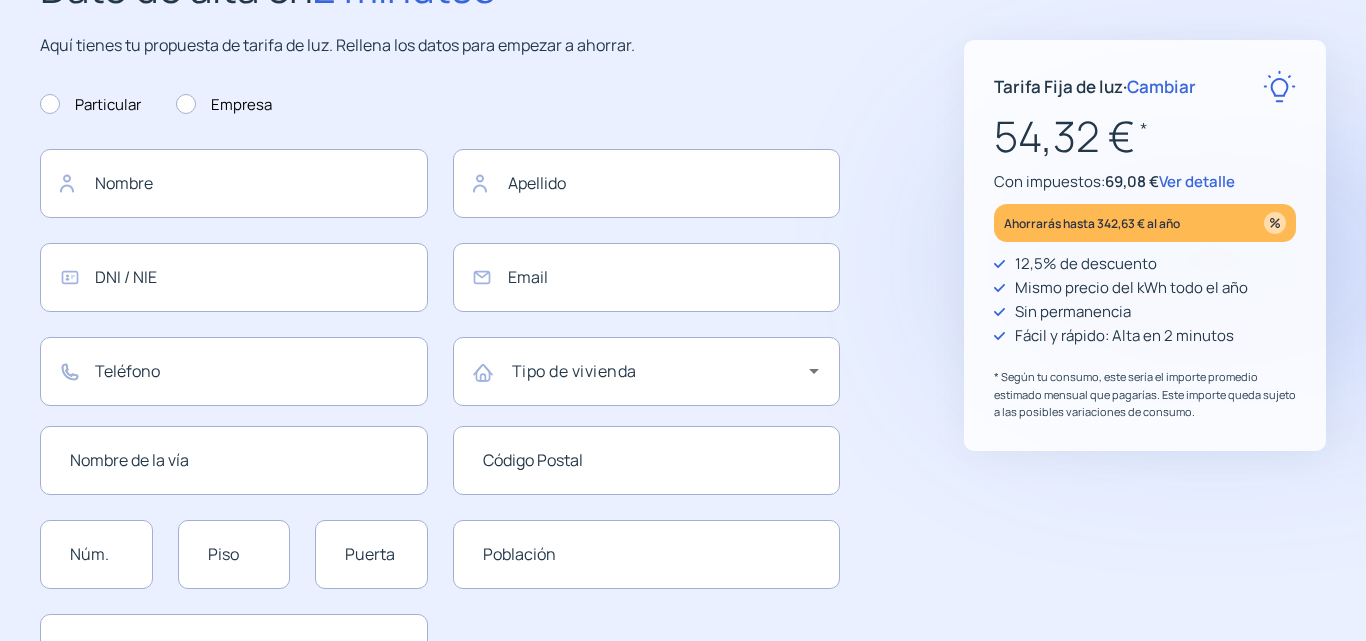 type on "*****" 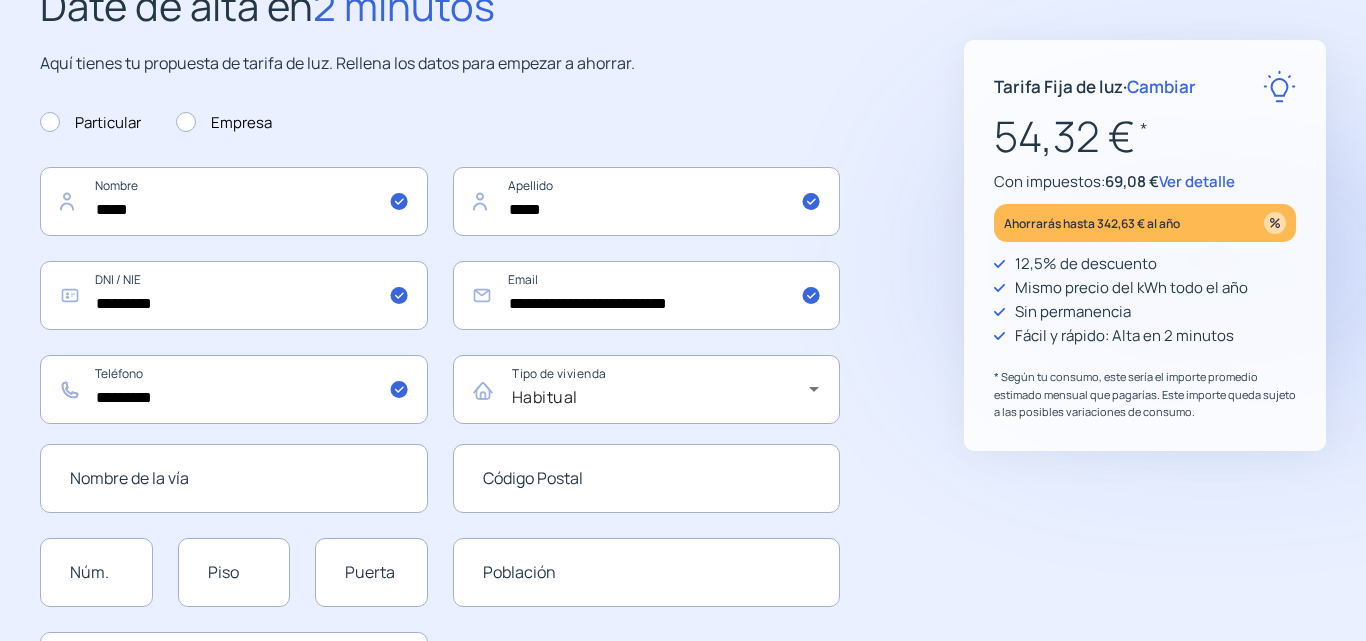 scroll, scrollTop: 0, scrollLeft: 0, axis: both 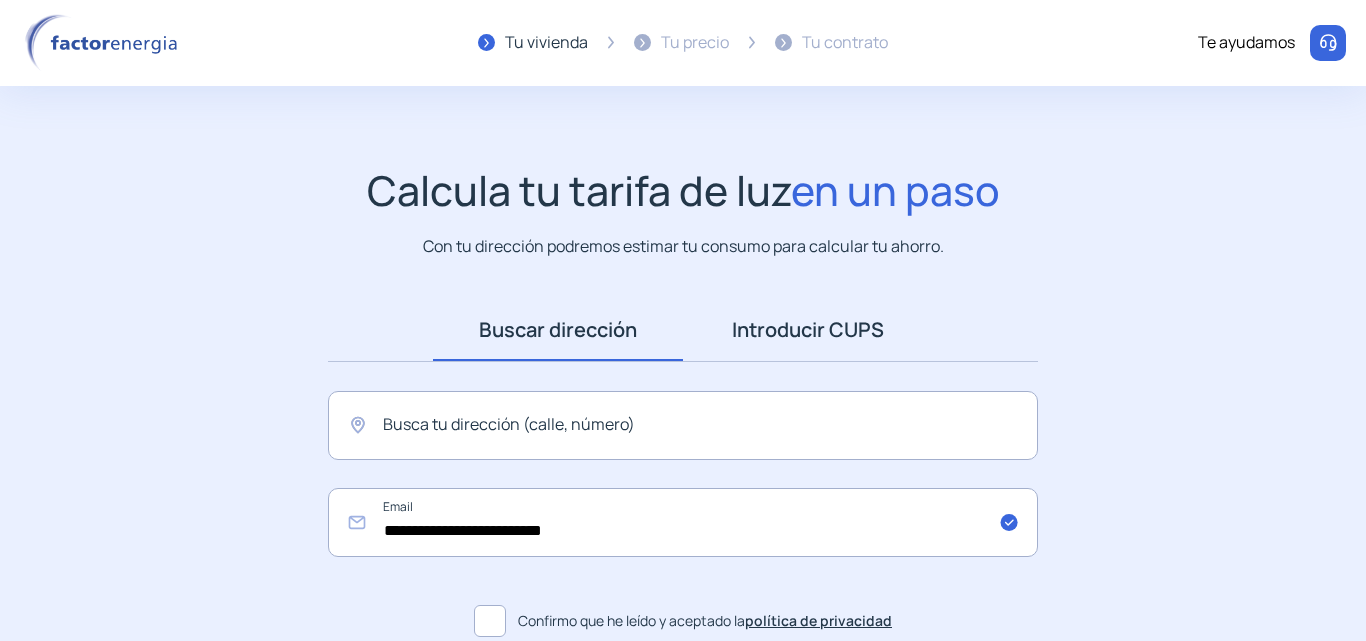 click on "Introducir CUPS" at bounding box center (808, 330) 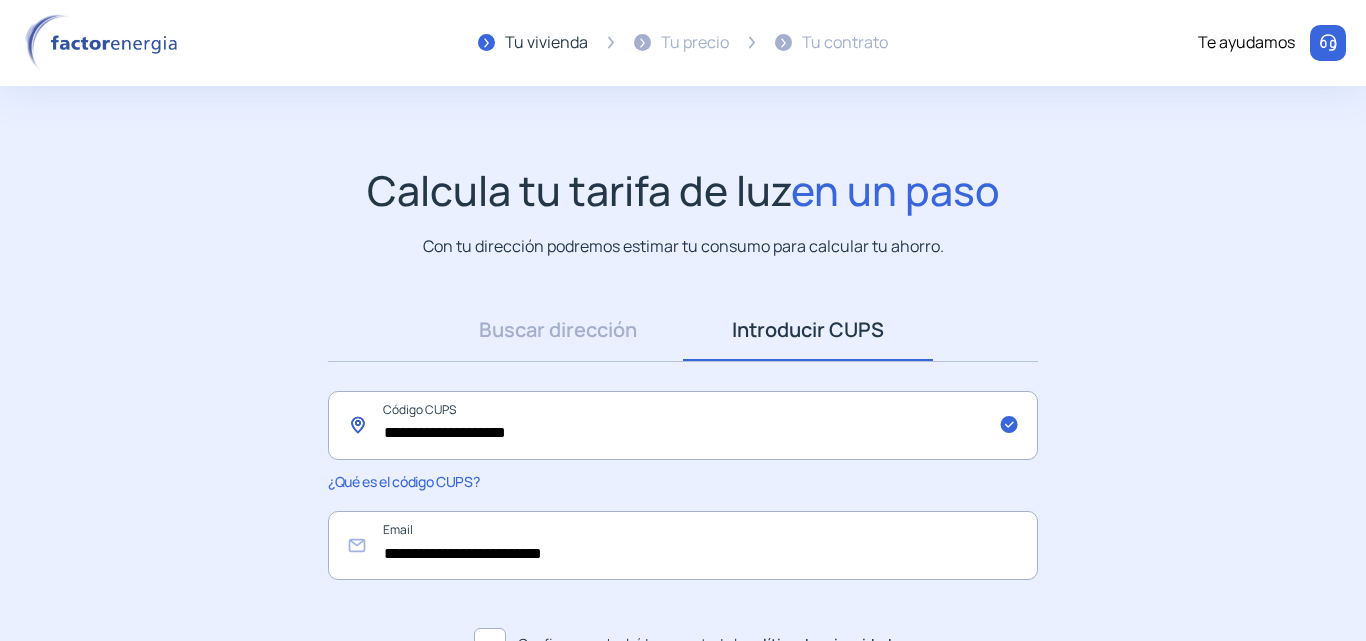 drag, startPoint x: 603, startPoint y: 435, endPoint x: 336, endPoint y: 454, distance: 267.67517 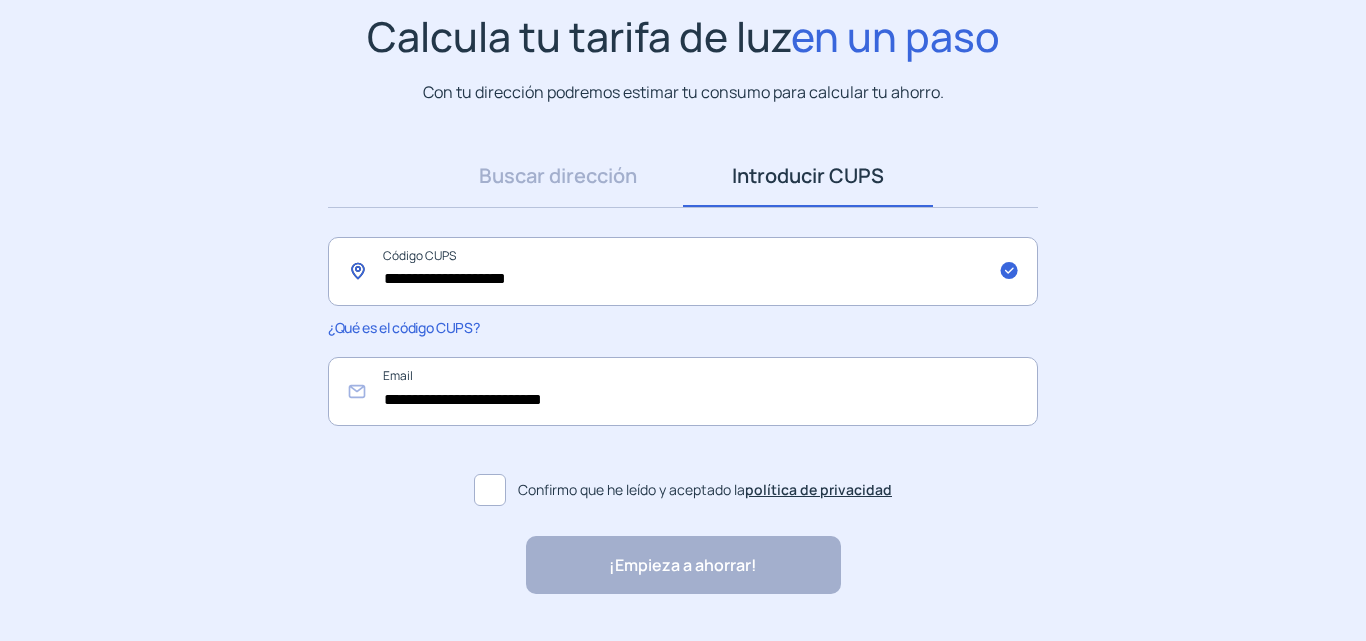 scroll, scrollTop: 207, scrollLeft: 0, axis: vertical 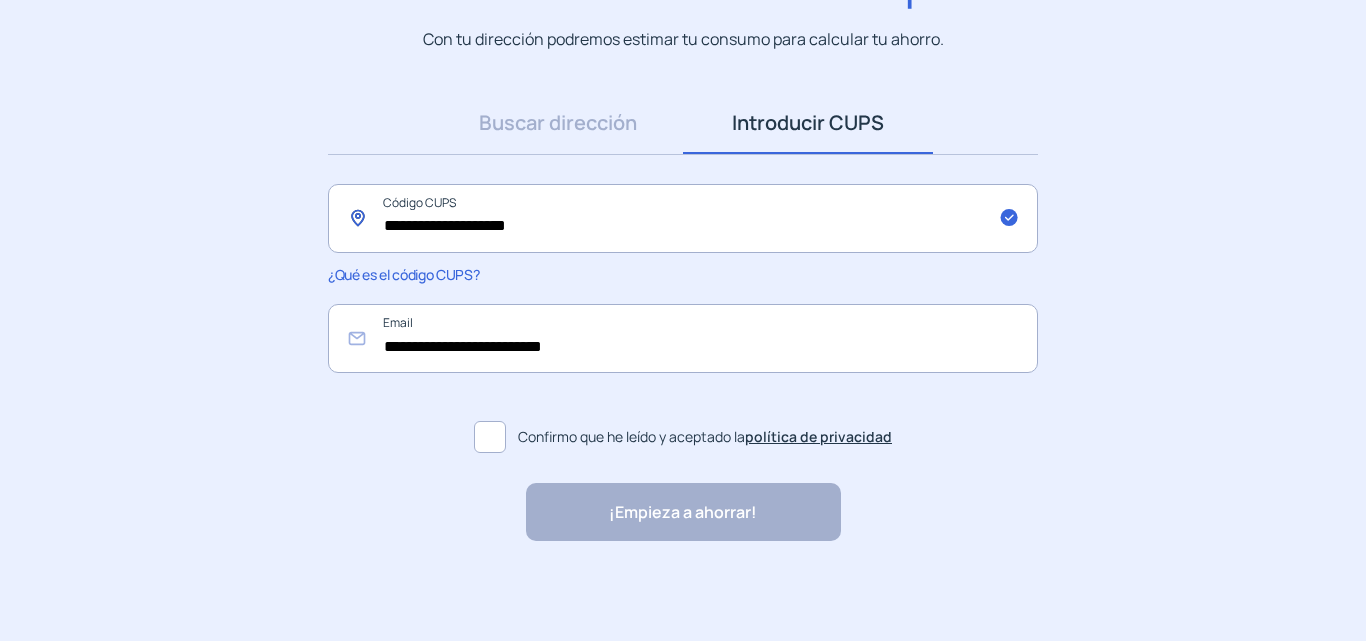 type on "**********" 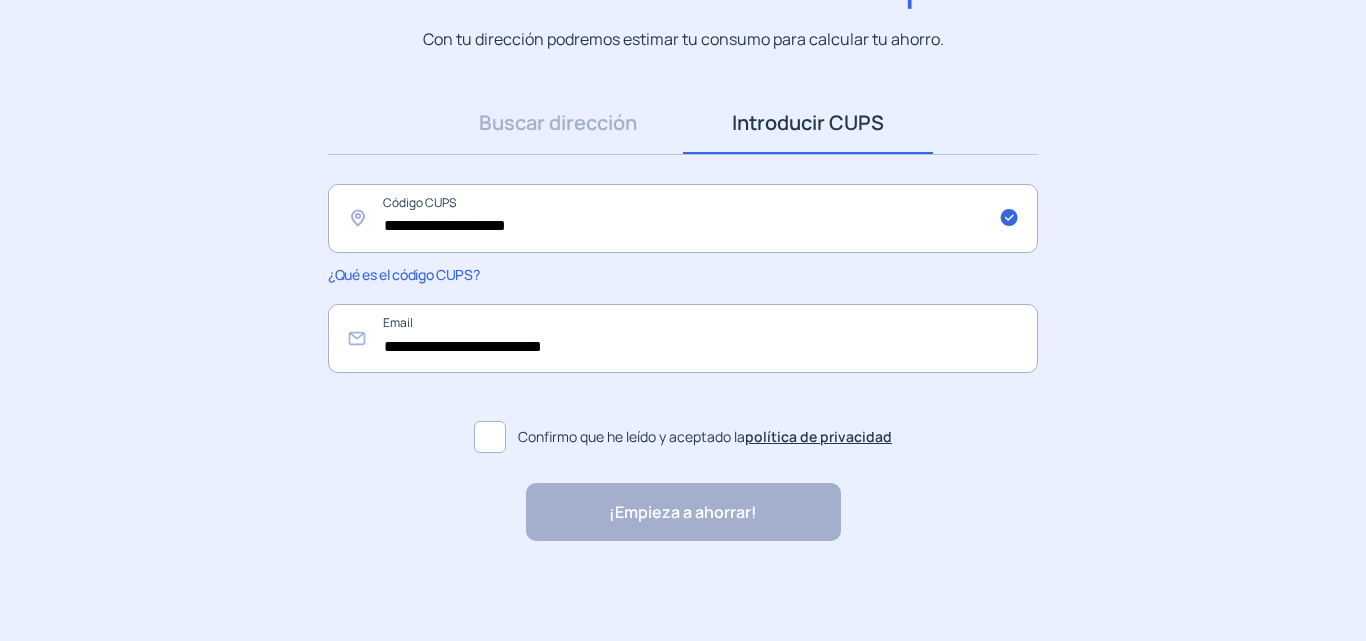 click 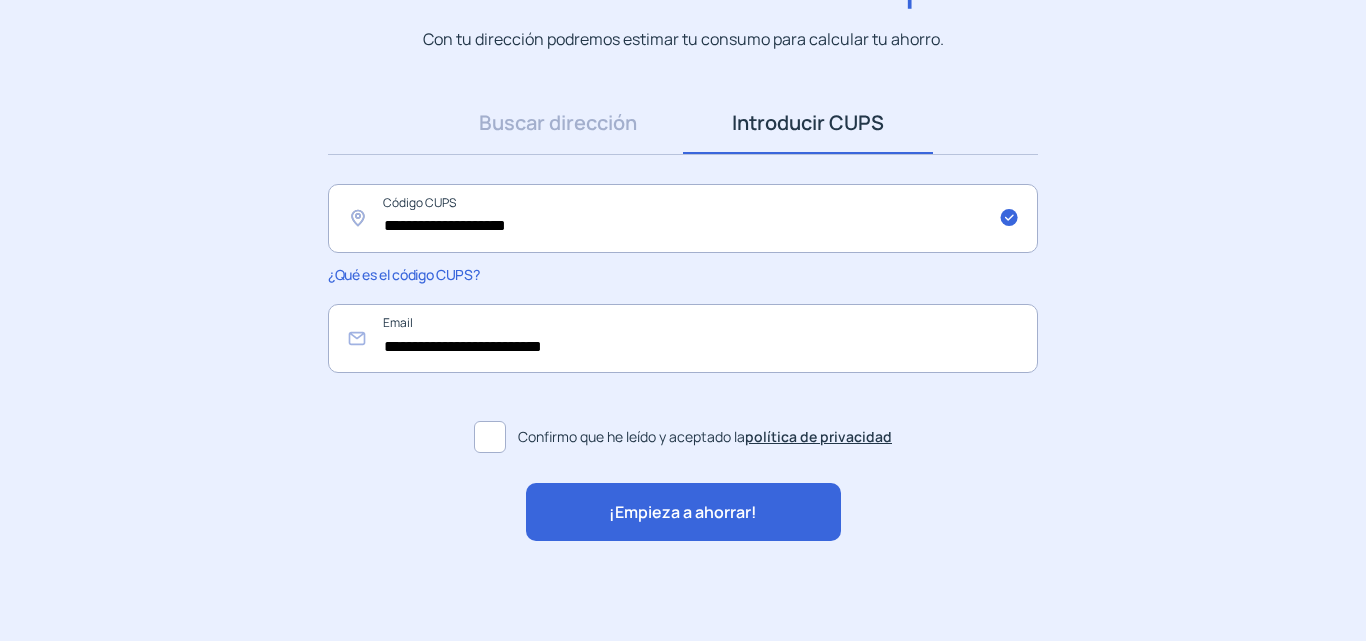 click on "¡Empieza a ahorrar!" 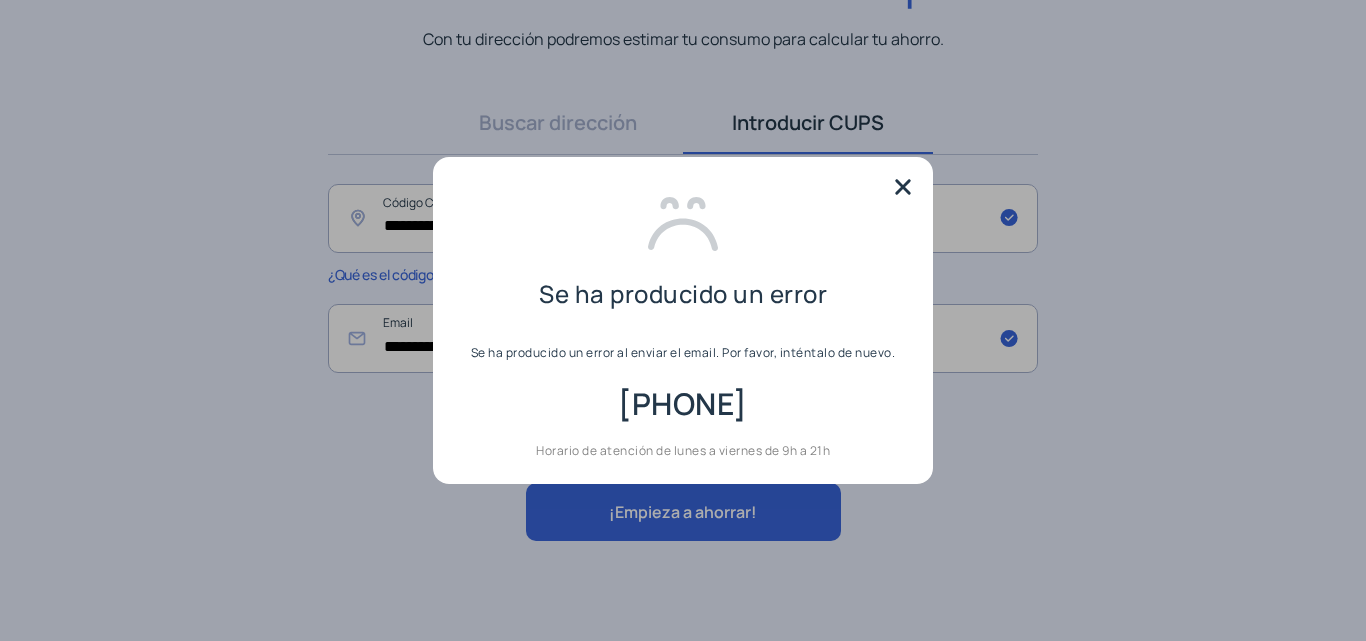 scroll, scrollTop: 0, scrollLeft: 0, axis: both 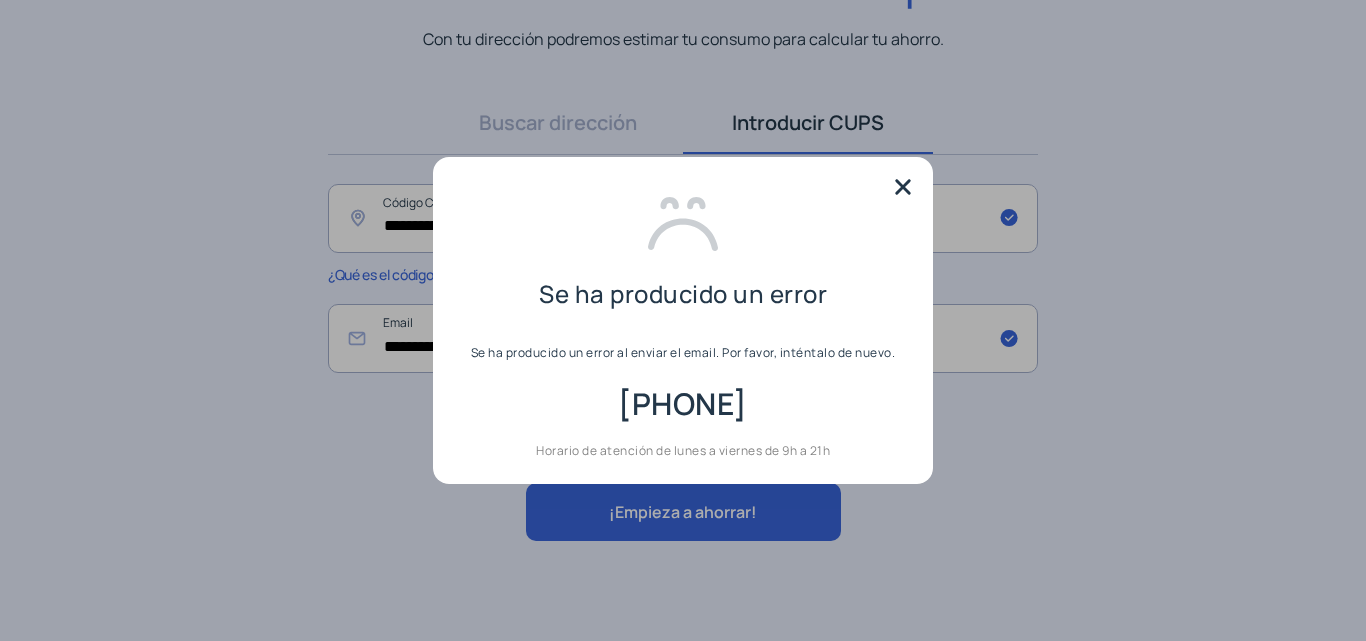click at bounding box center (903, 187) 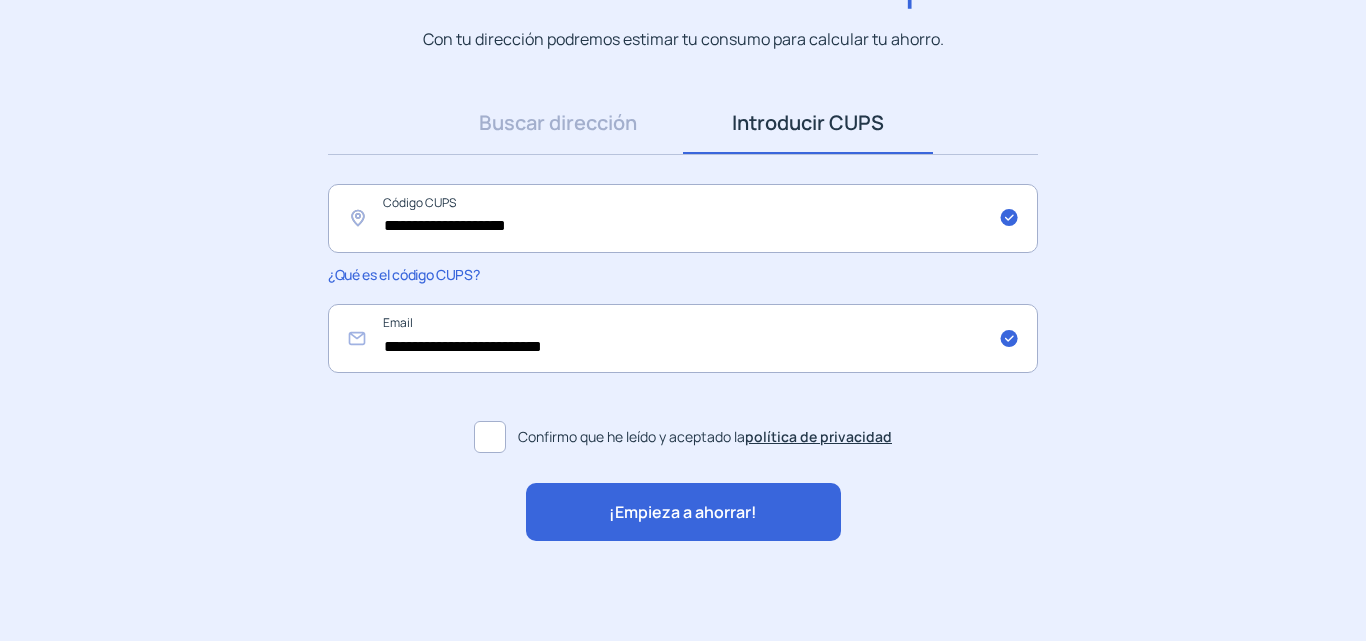 scroll, scrollTop: 207, scrollLeft: 0, axis: vertical 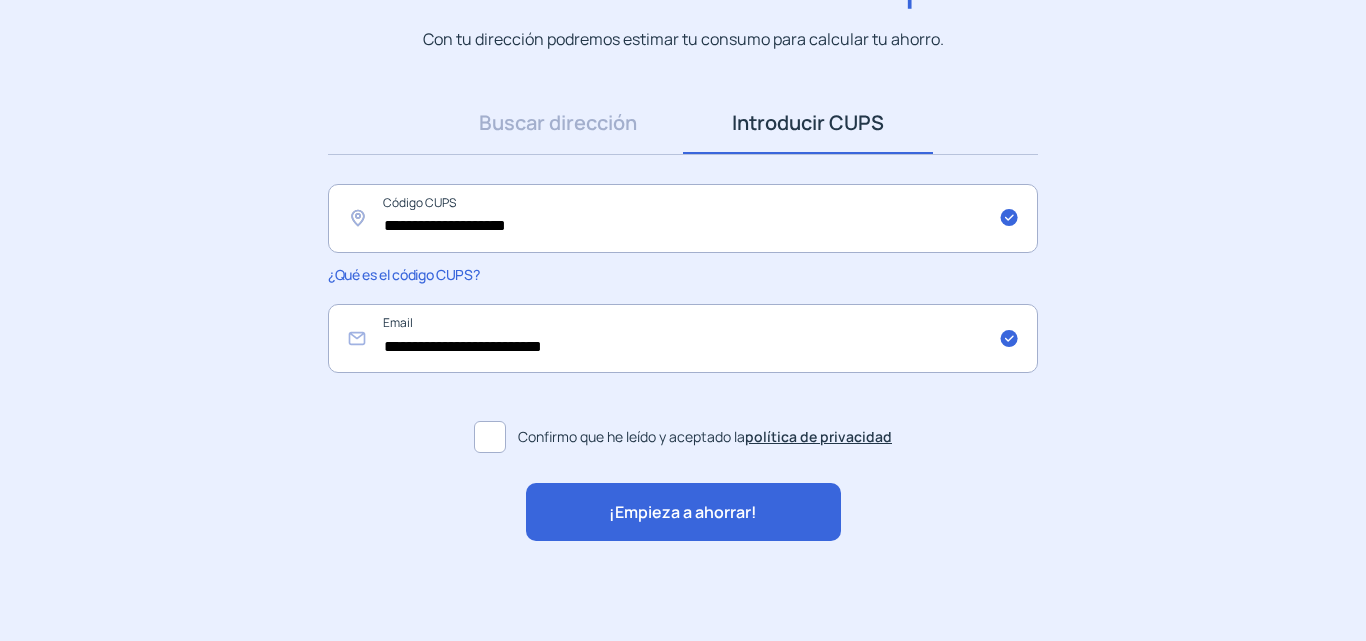 click on "¡Empieza a ahorrar!" 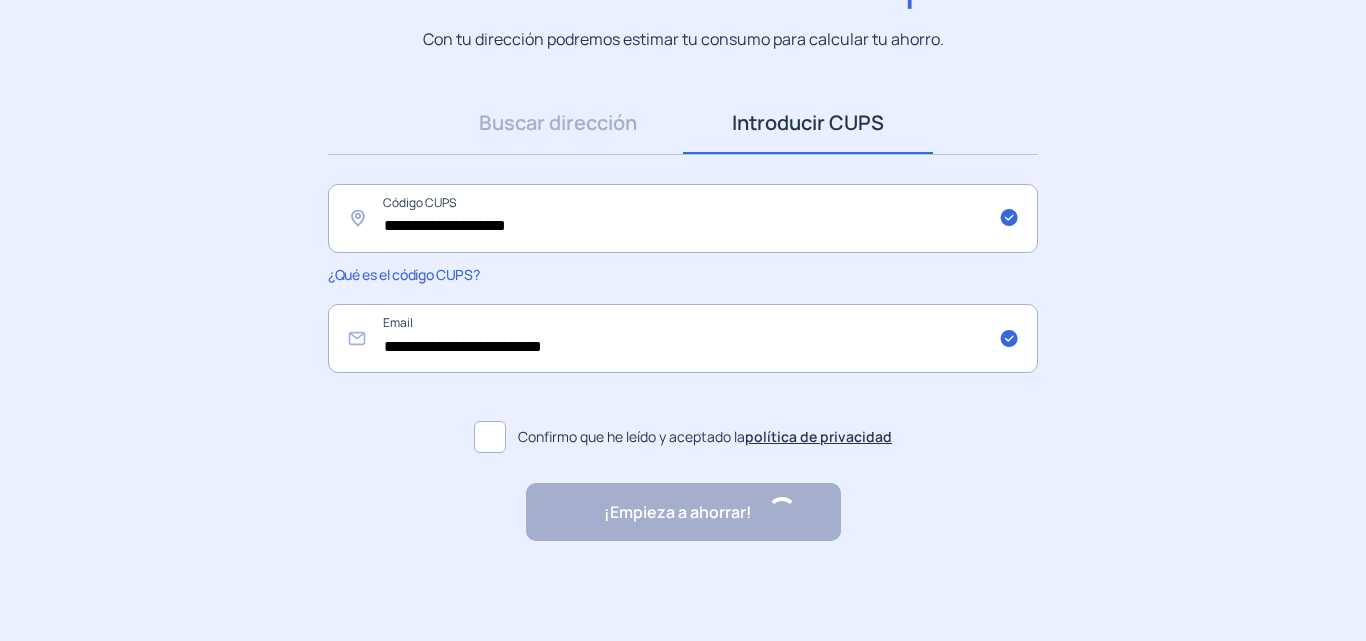 scroll, scrollTop: 0, scrollLeft: 0, axis: both 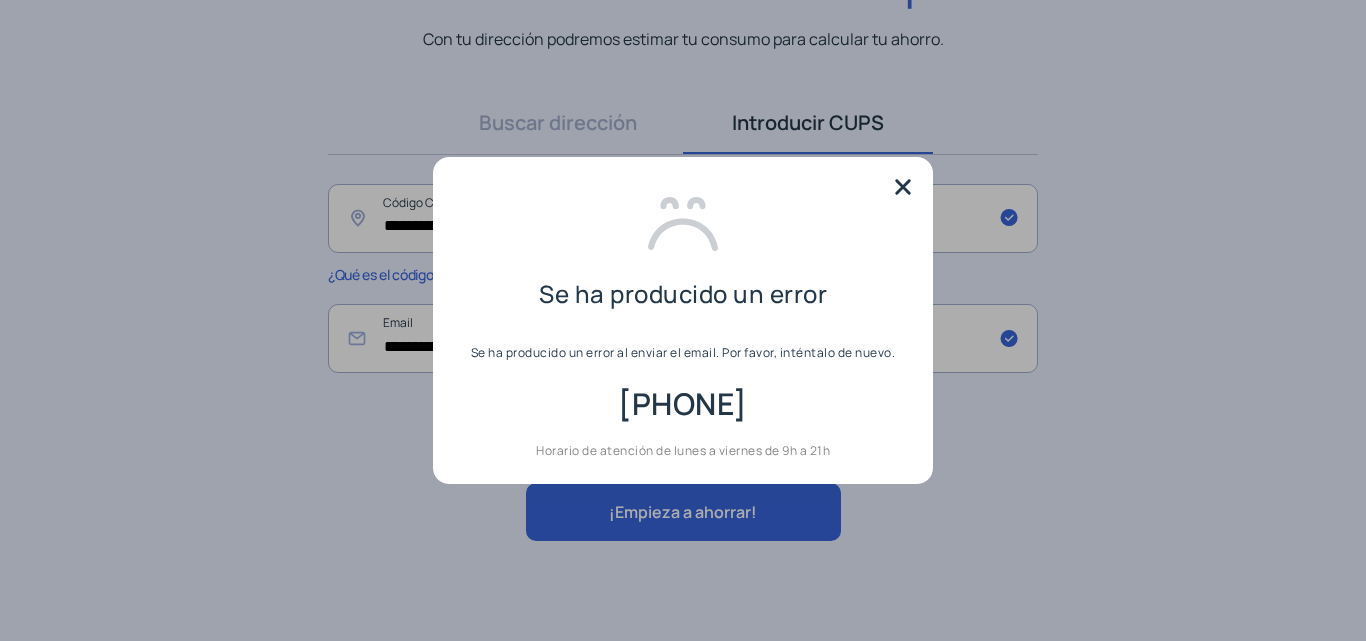 click at bounding box center (903, 187) 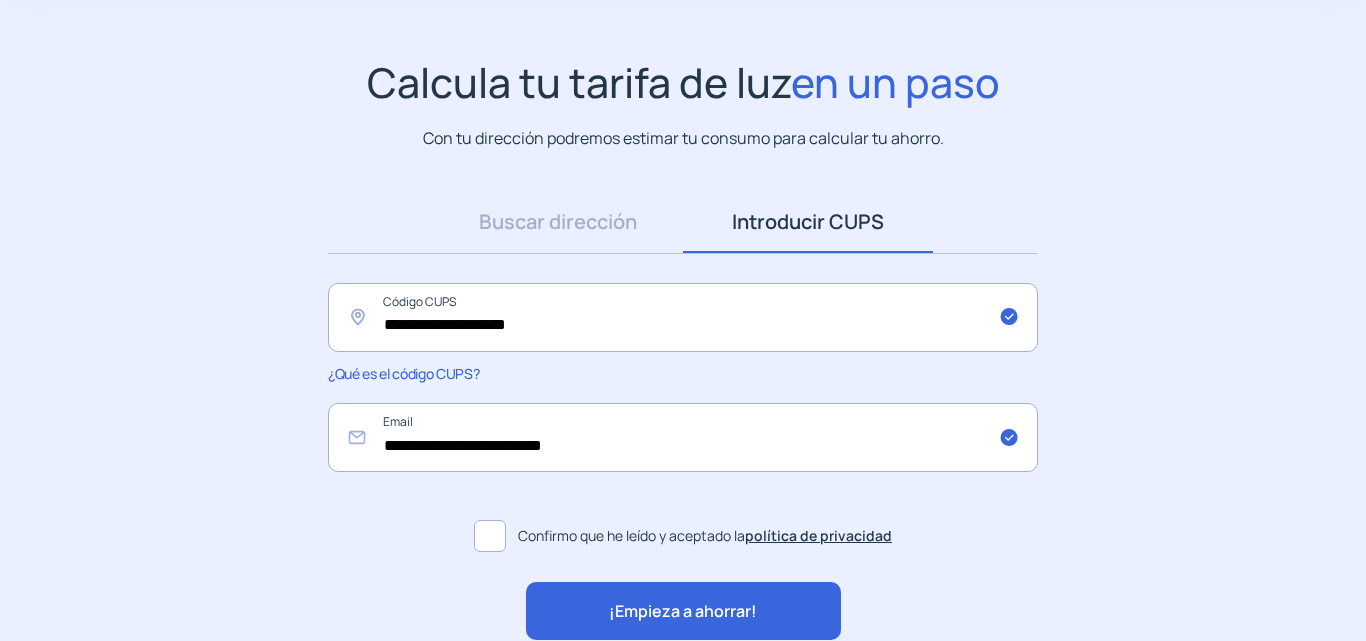 scroll, scrollTop: 0, scrollLeft: 0, axis: both 